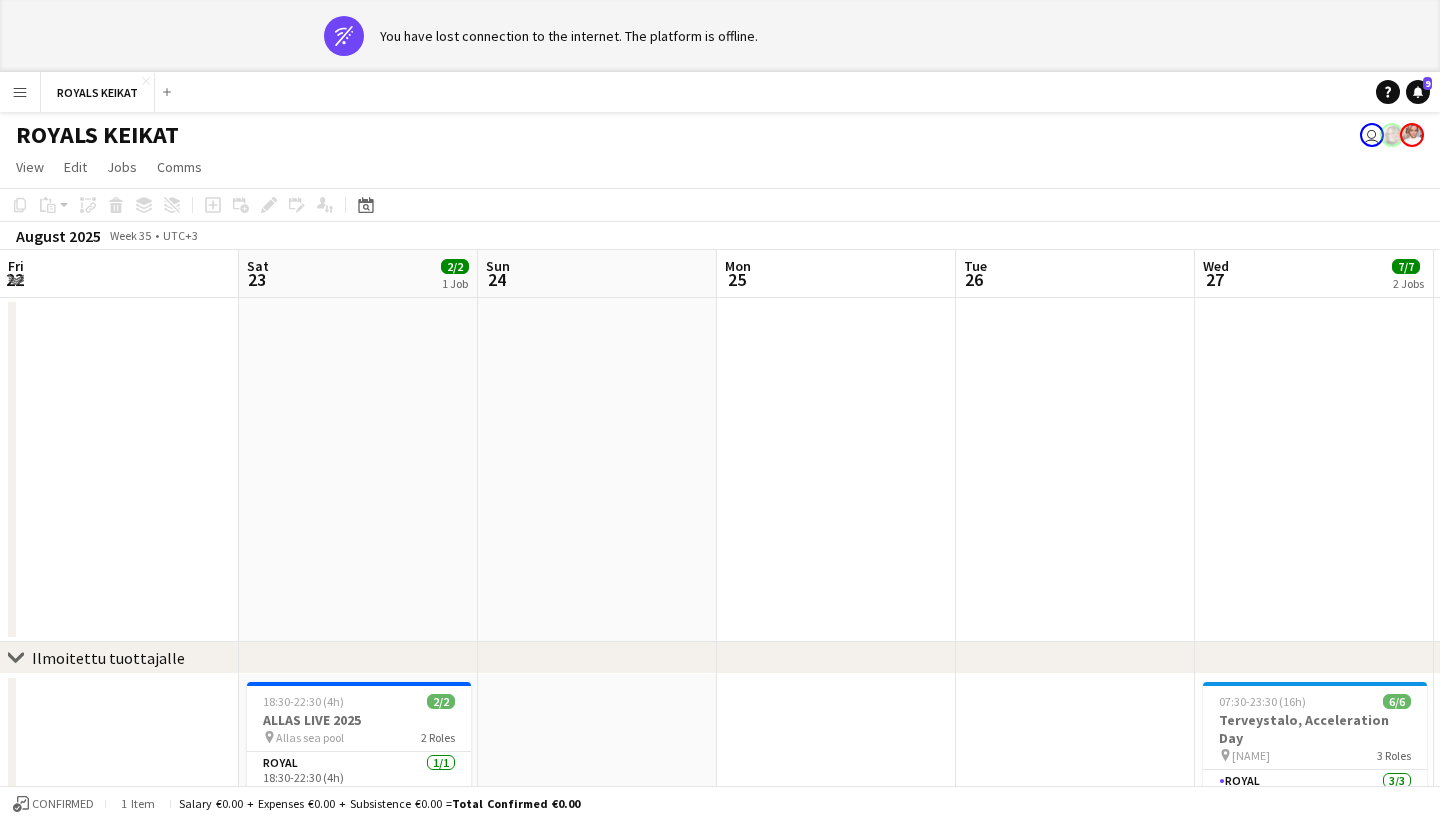 scroll, scrollTop: 0, scrollLeft: 0, axis: both 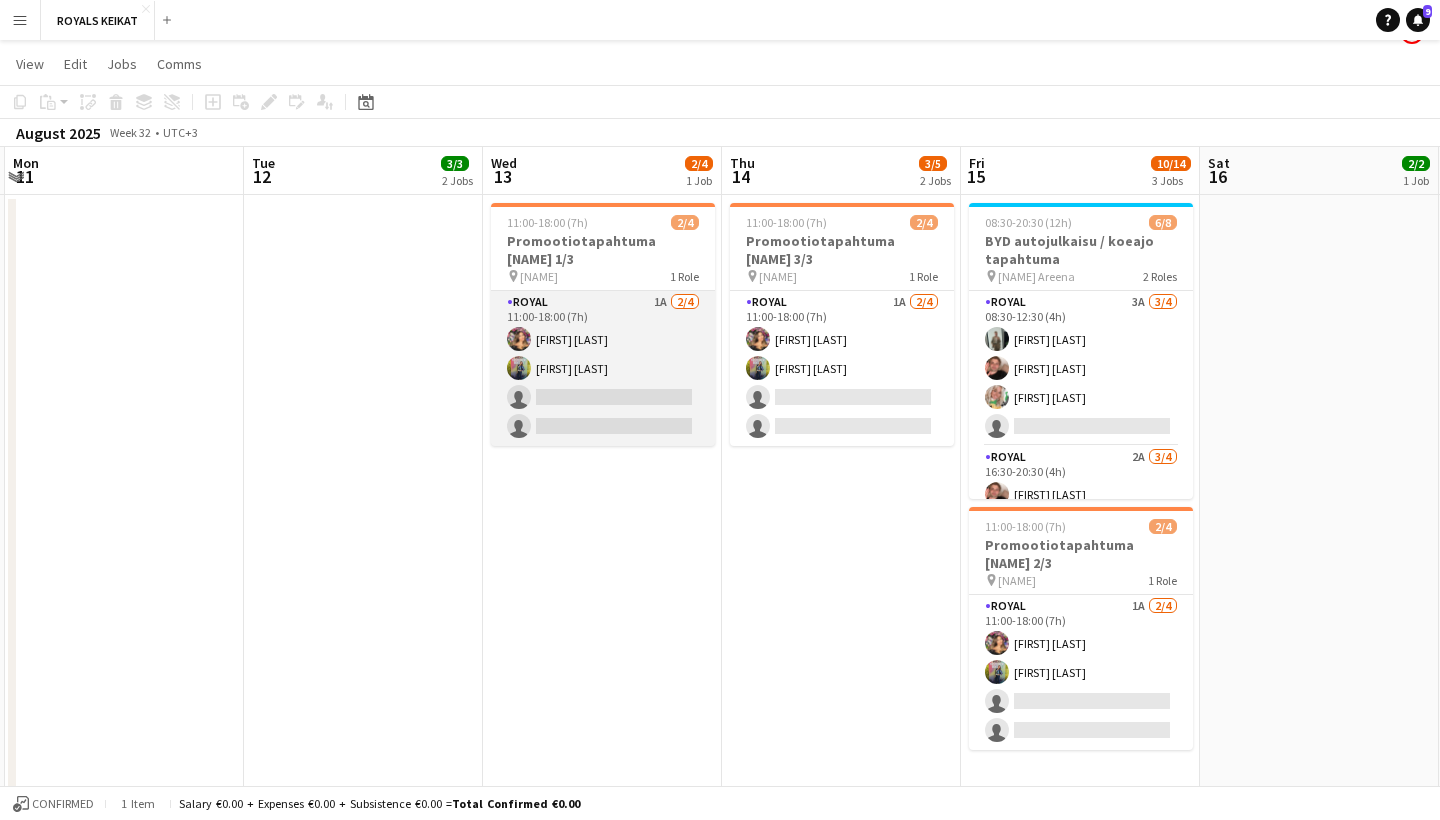 click on "Royal 1A 2/4 11:00-18:00 (7h)
[FIRST] [LAST] [FIRST] [LAST]
single-neutral-actions
single-neutral-actions" at bounding box center [603, 368] 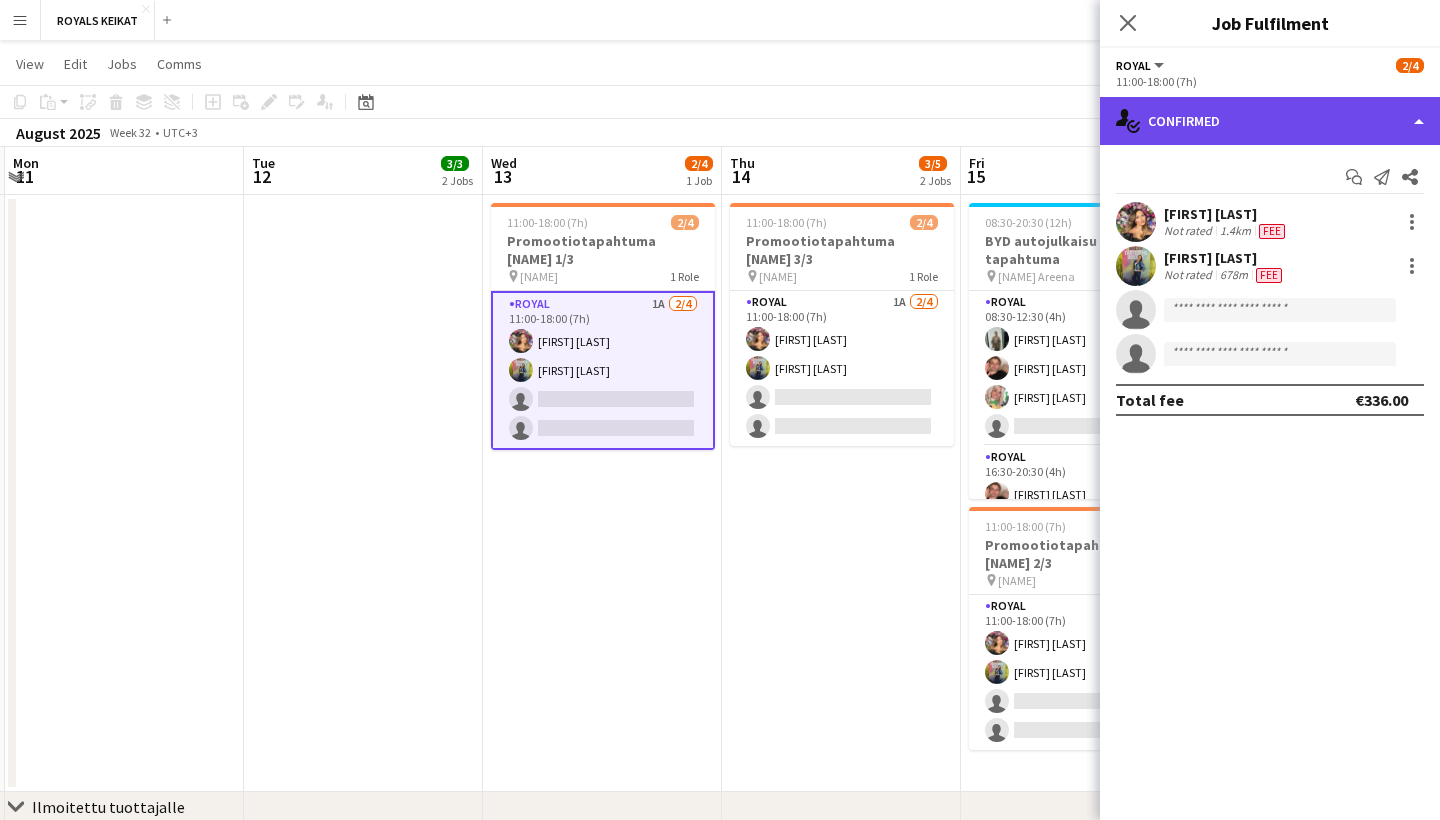 click on "single-neutral-actions-check-2
Confirmed" 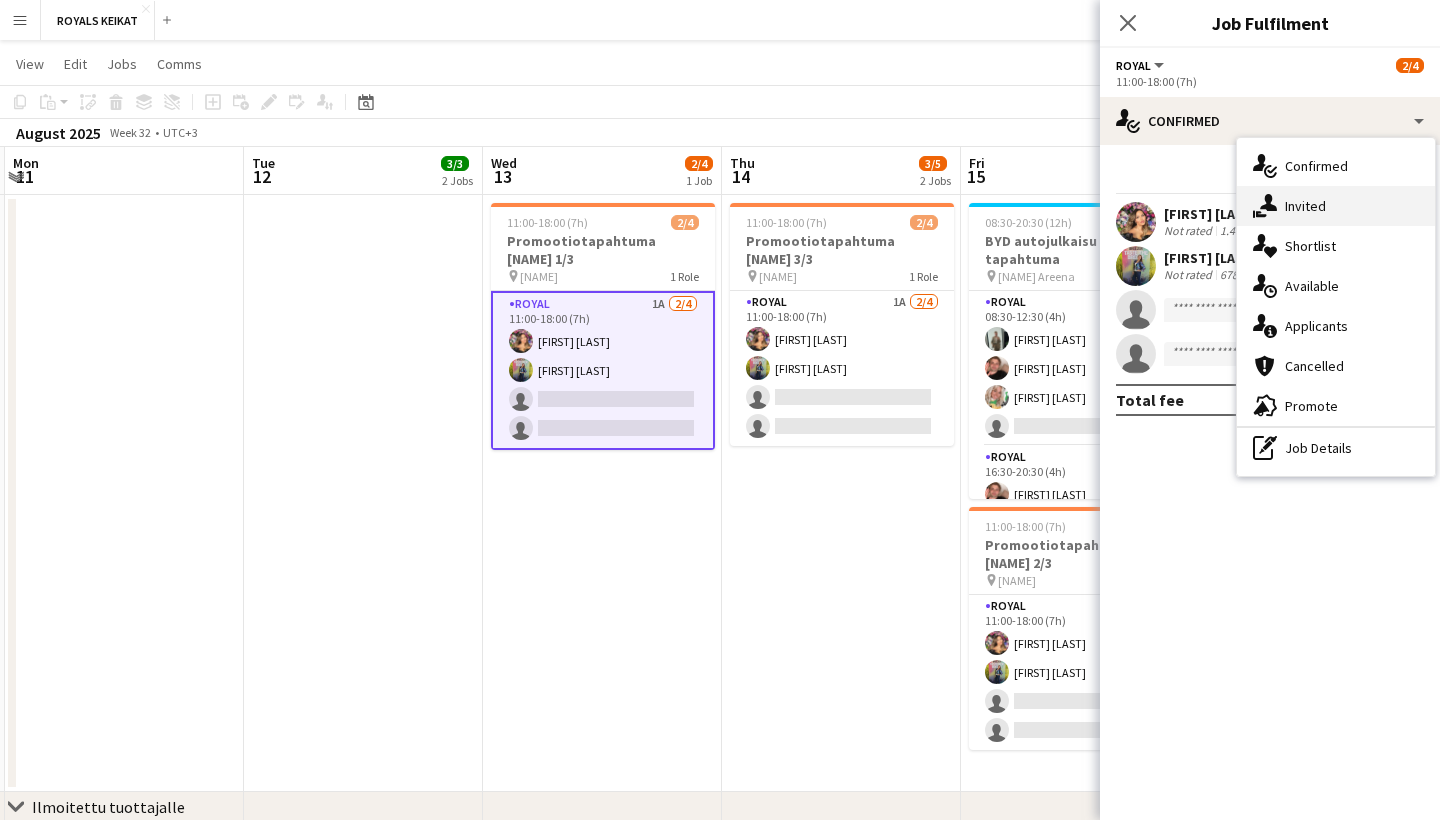 click on "single-neutral-actions-share-1
Invited" at bounding box center [1336, 206] 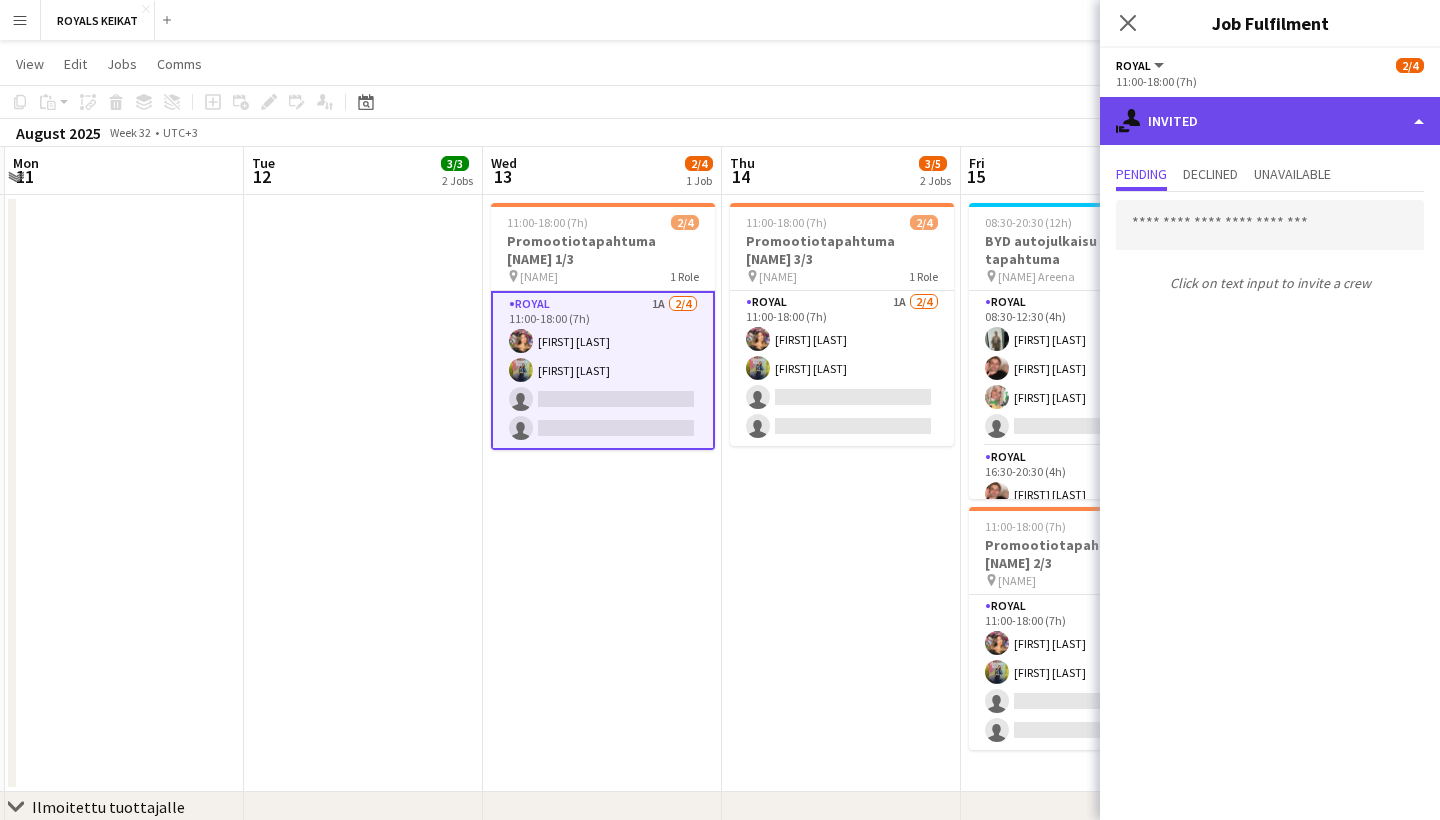 click on "single-neutral-actions-share-1
Invited" 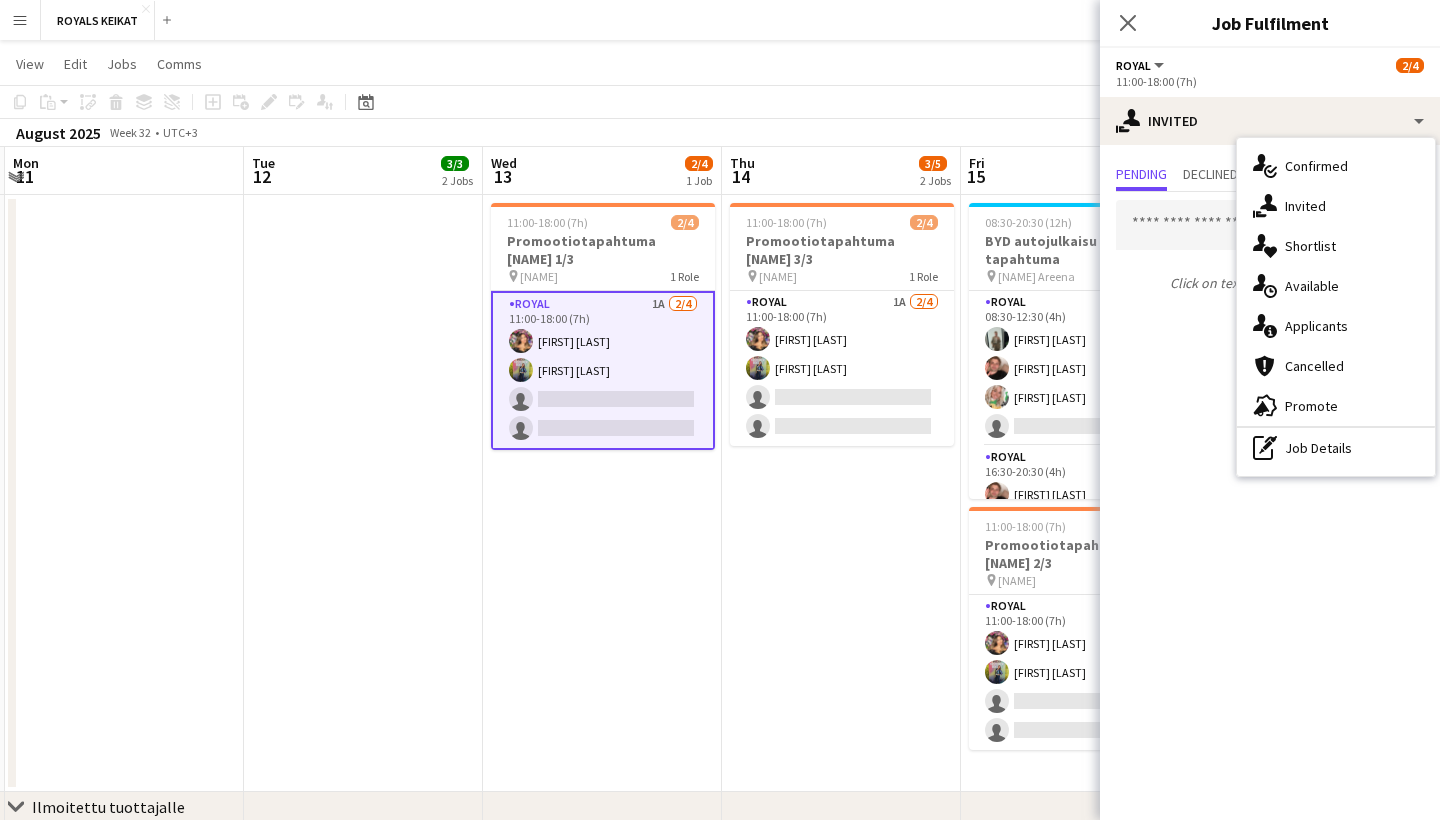 click on "Royal 1A 2/4 11:00-18:00 (7h)
[FIRST] [LAST] [FIRST] [LAST]
single-neutral-actions
single-neutral-actions" at bounding box center (603, 370) 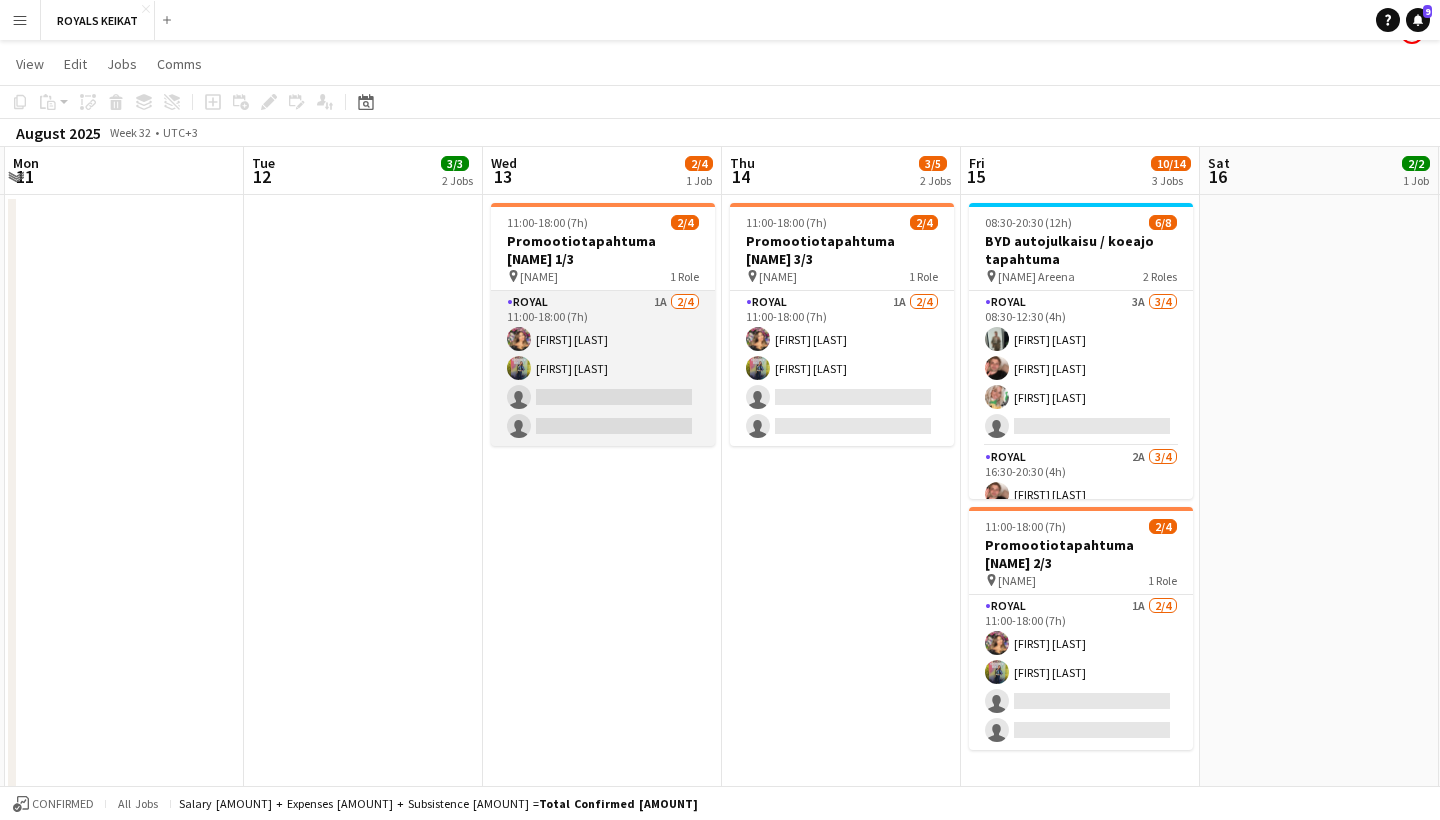 click on "Royal 1A 2/4 11:00-18:00 (7h)
[FIRST] [LAST] [FIRST] [LAST]
single-neutral-actions
single-neutral-actions" at bounding box center [603, 368] 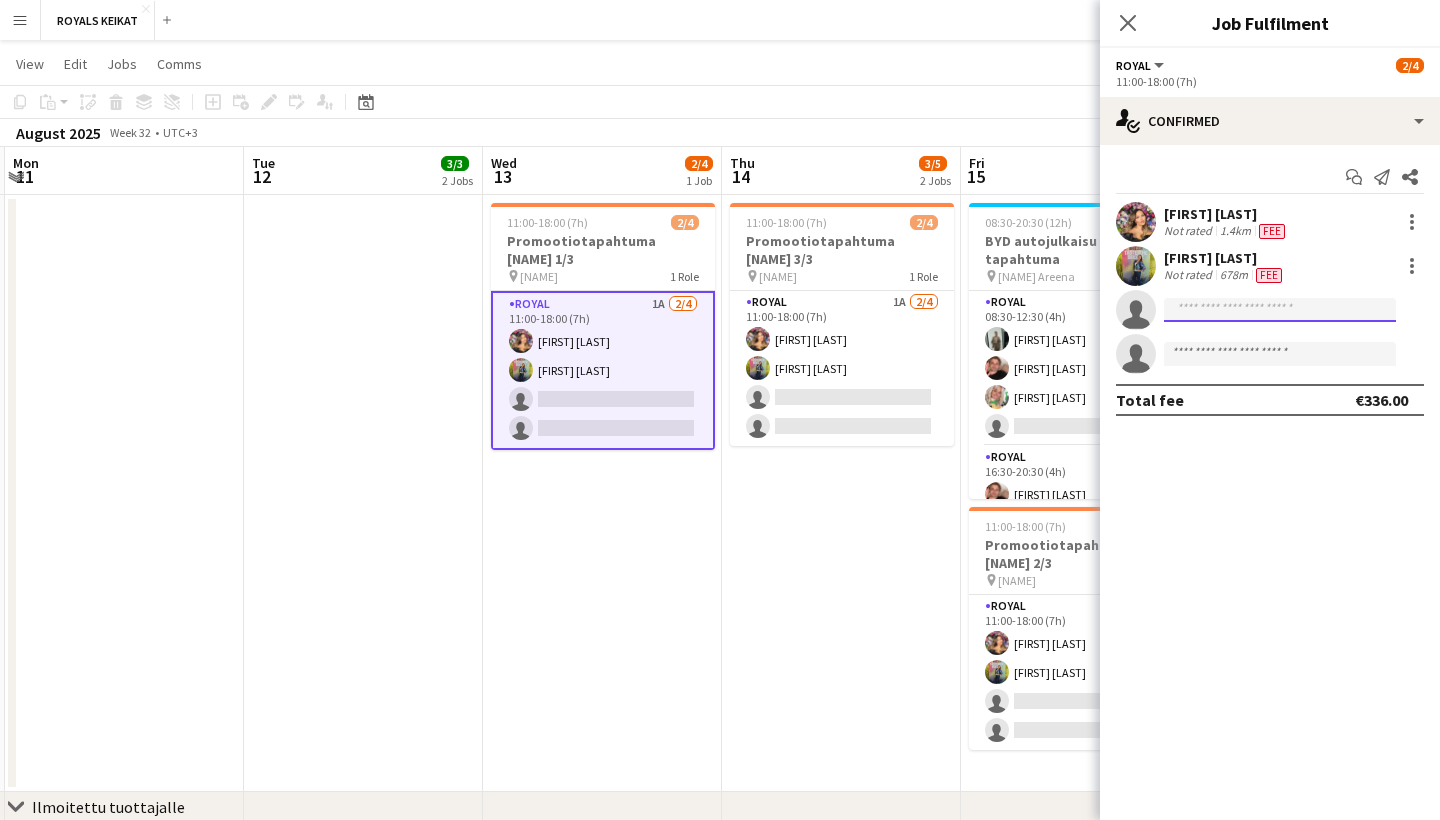 click 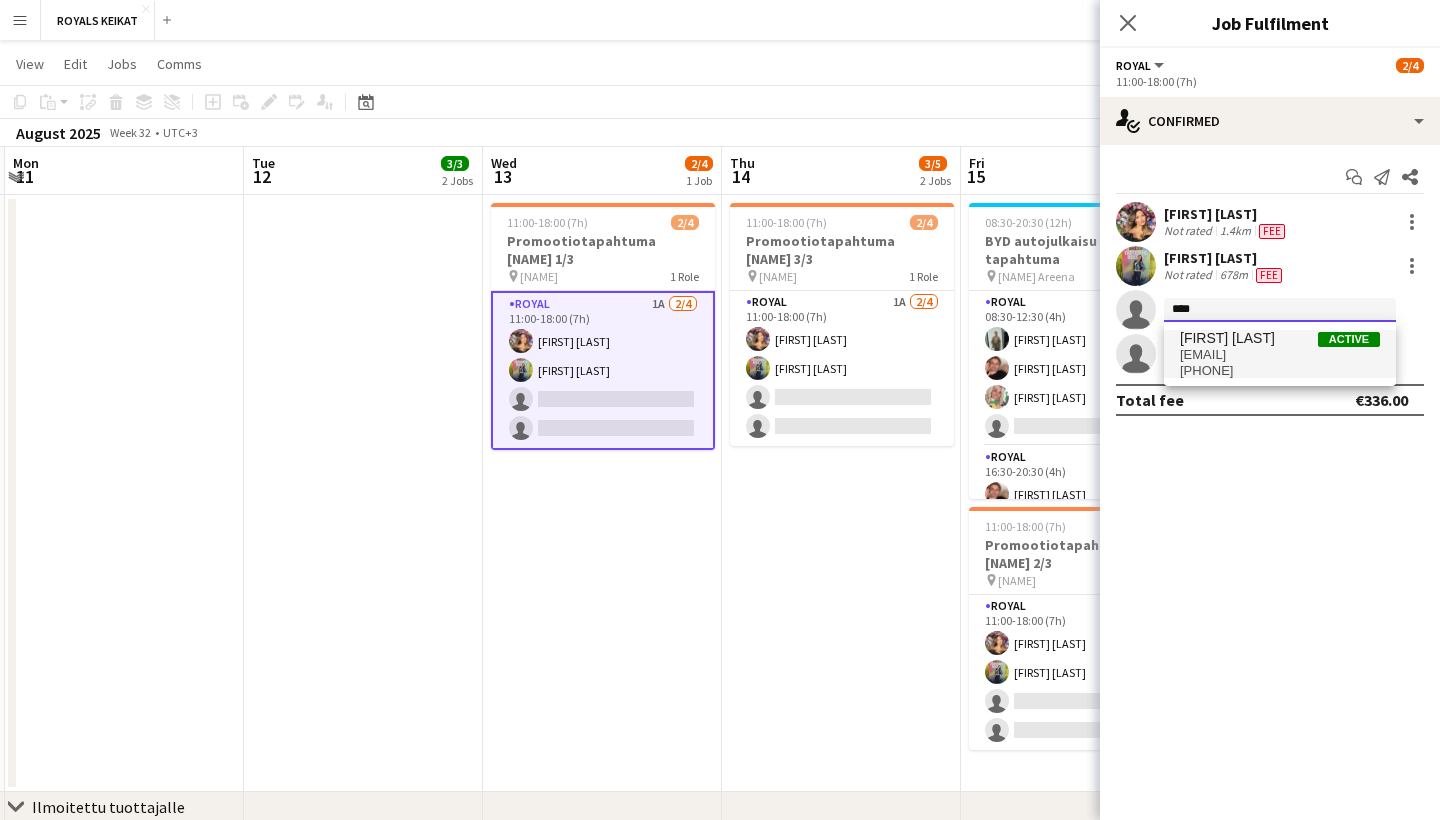 type on "****" 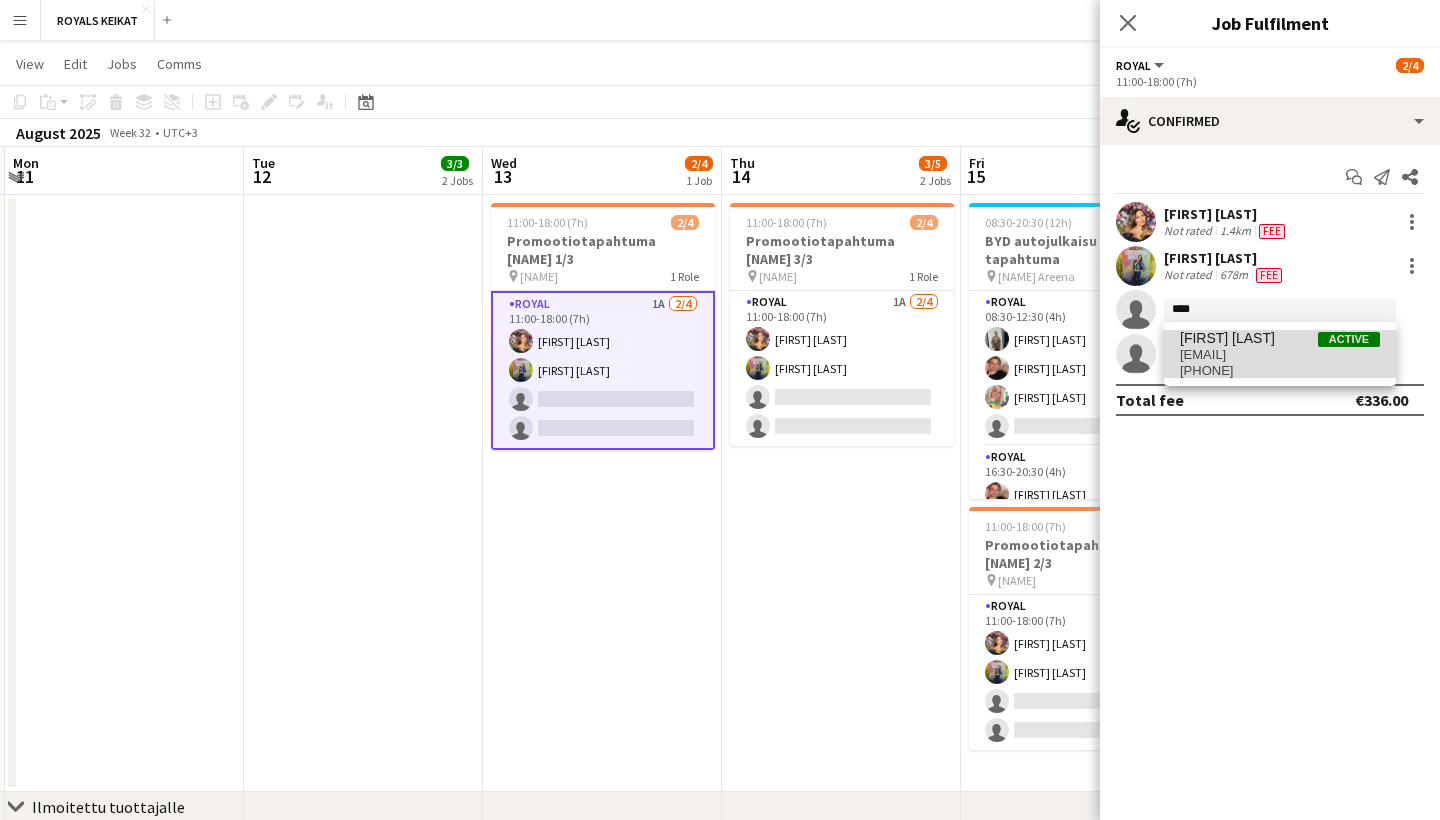 click on "[EMAIL]" at bounding box center (1280, 355) 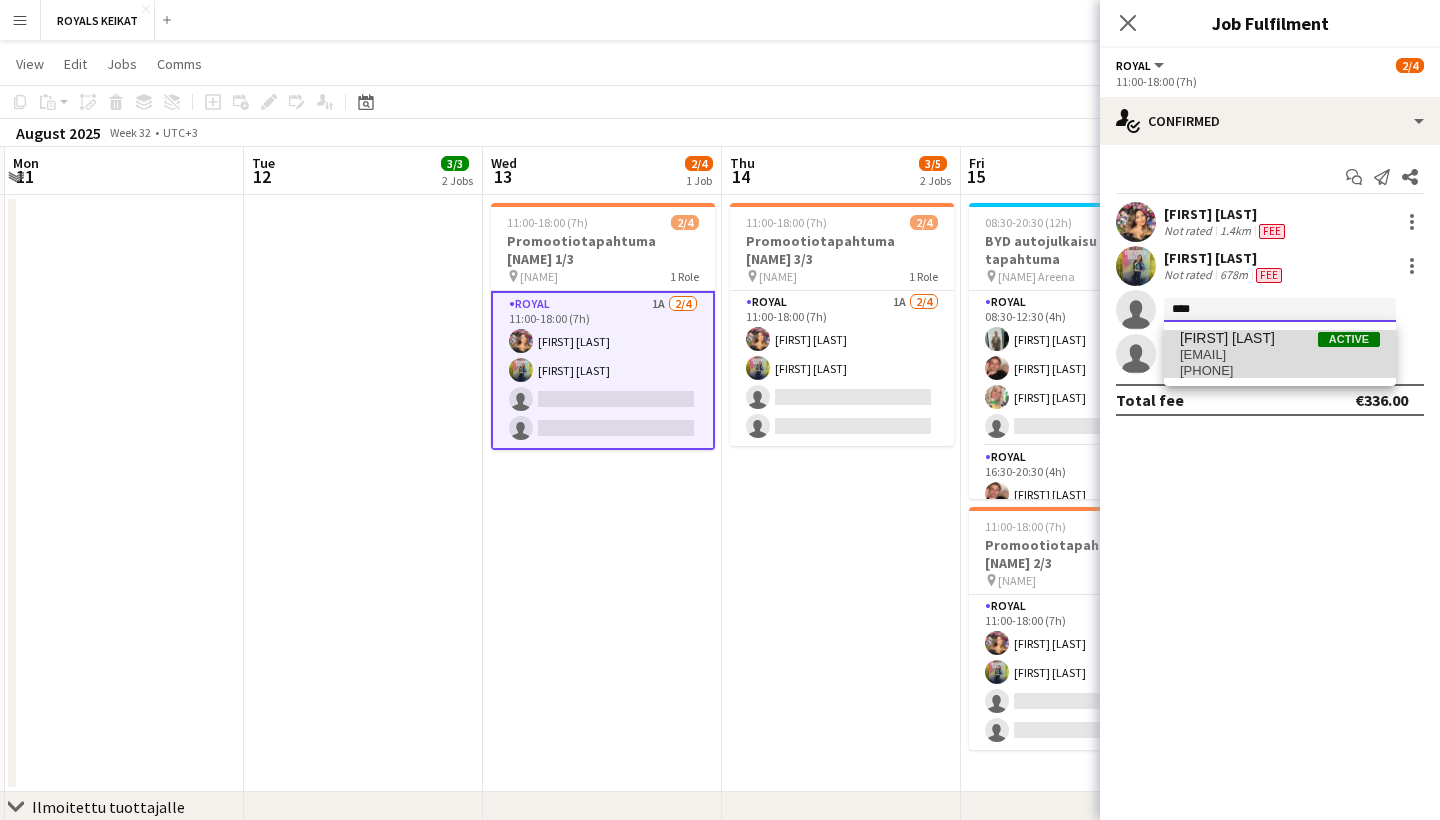 type 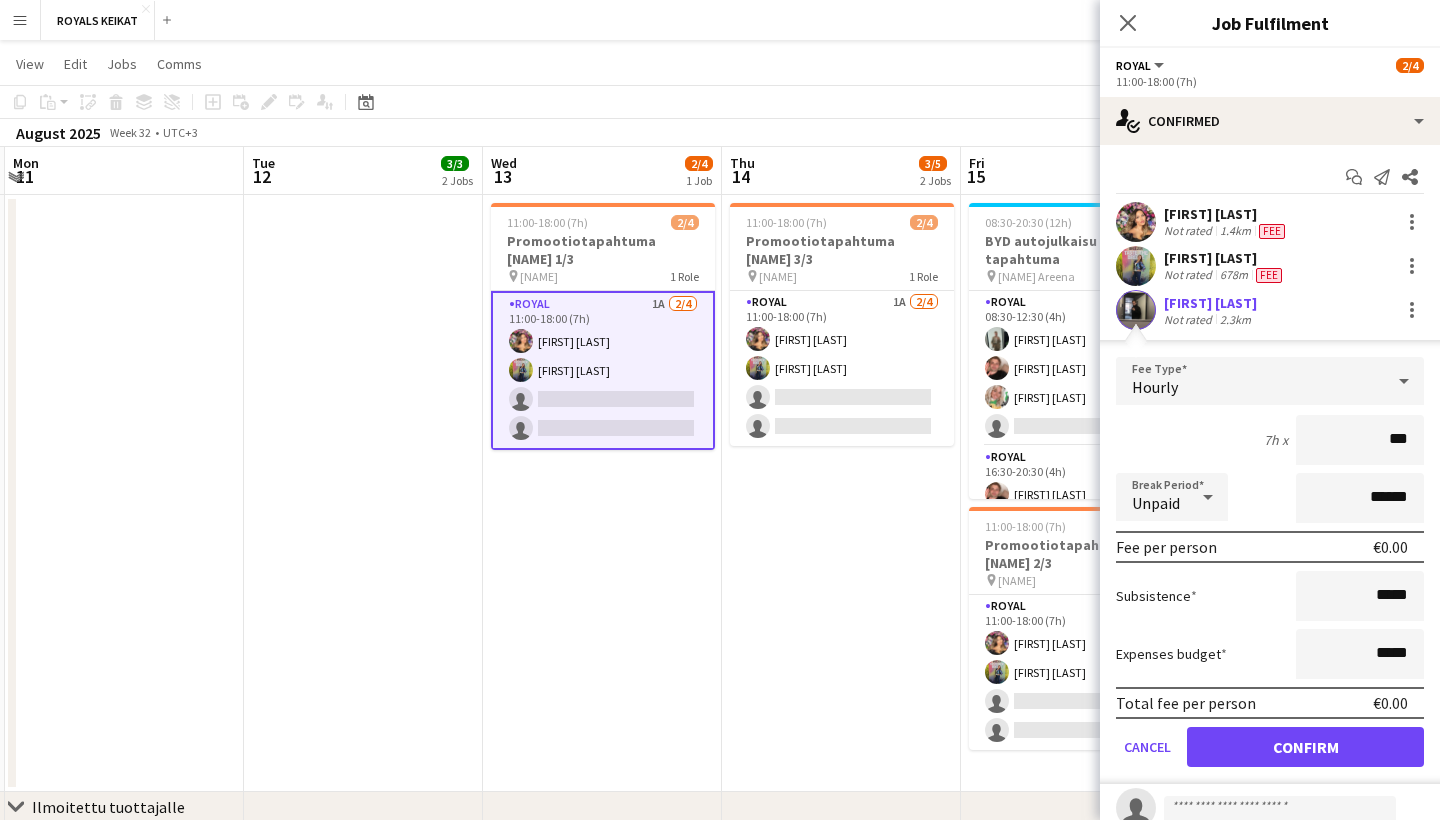 type on "**" 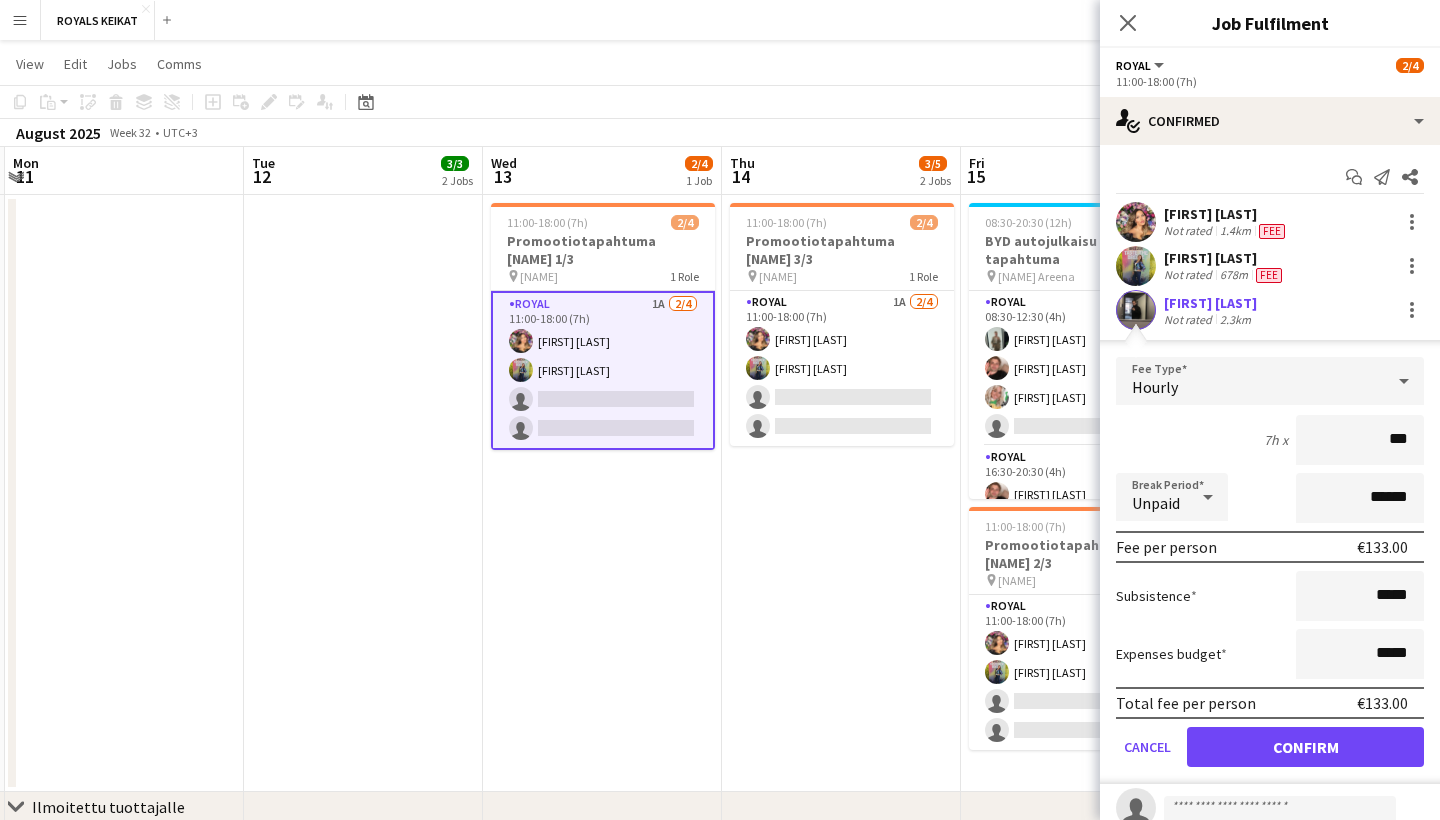 type on "***" 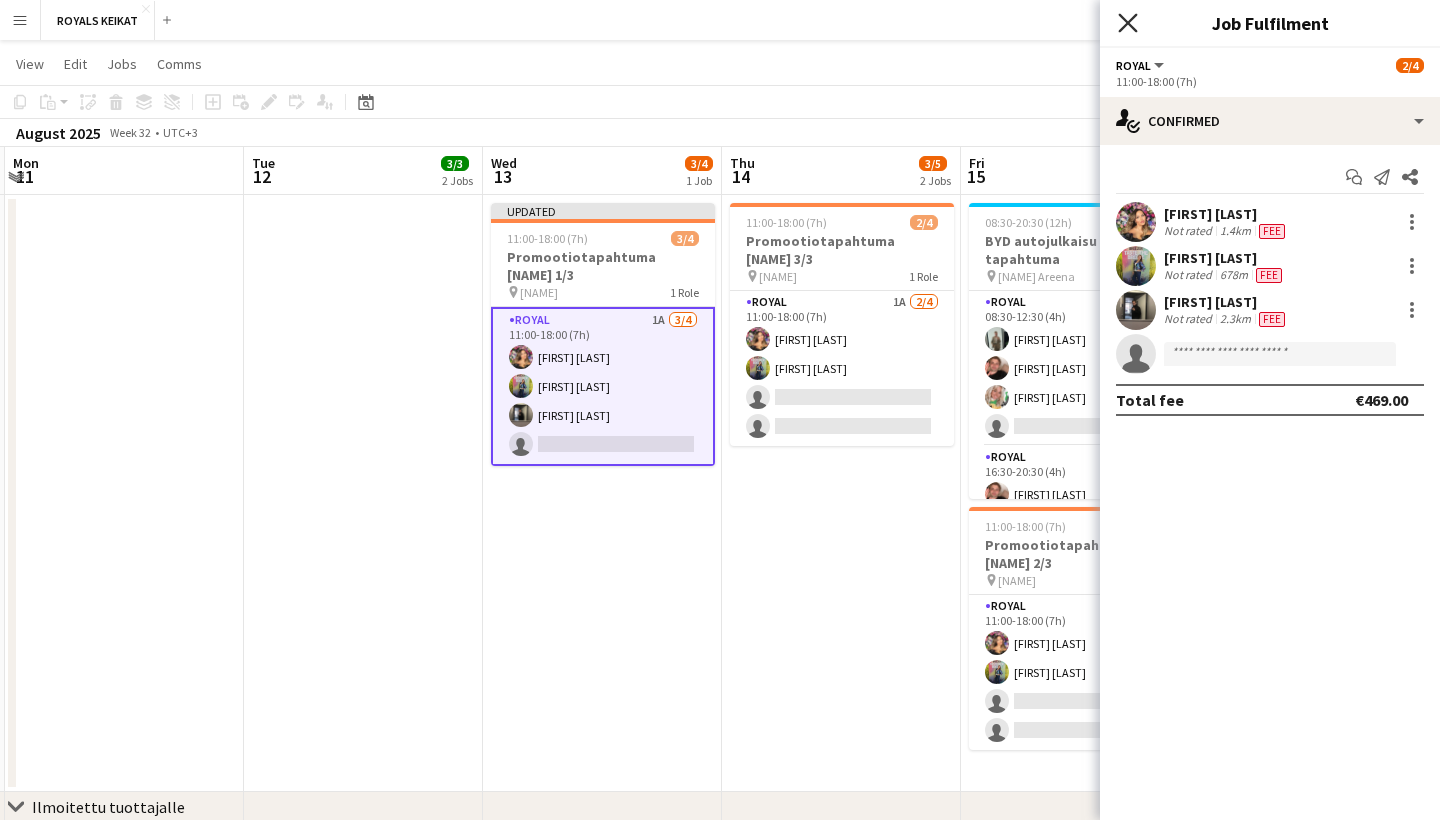 click 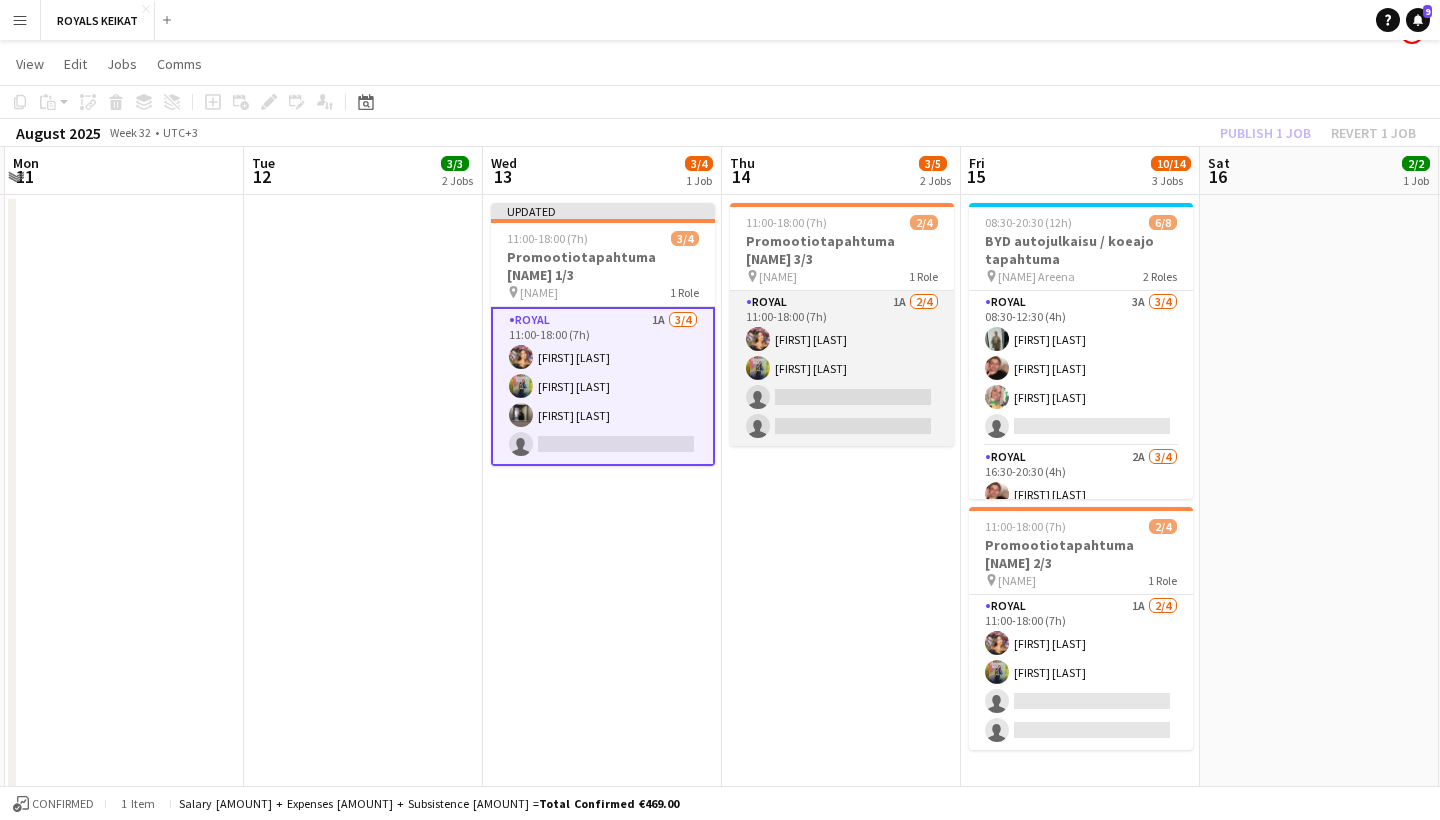 click on "Royal 1A 2/4 11:00-18:00 (7h)
[FIRST] [LAST] [FIRST] [LAST]
single-neutral-actions
single-neutral-actions" at bounding box center [842, 368] 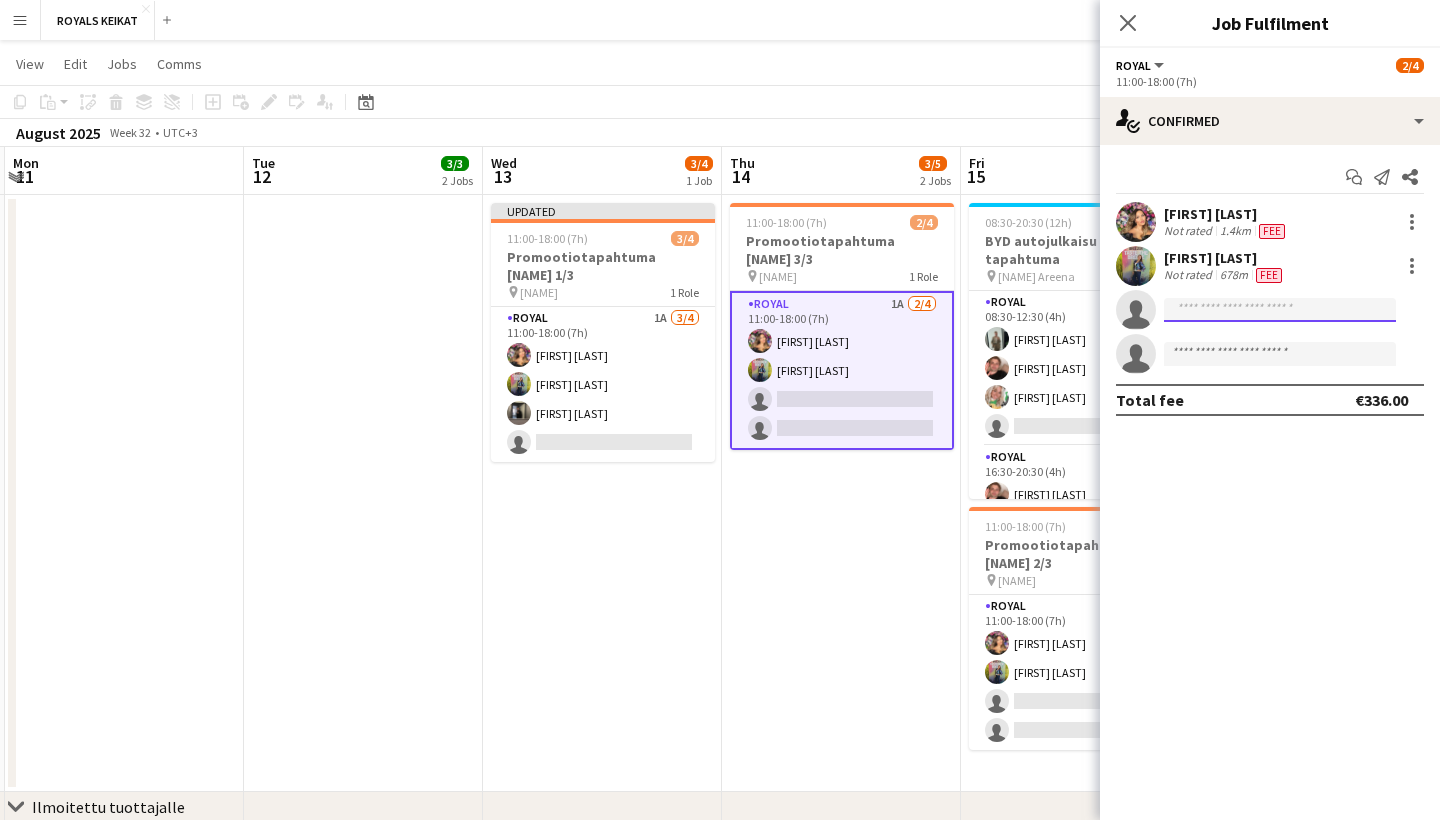 click 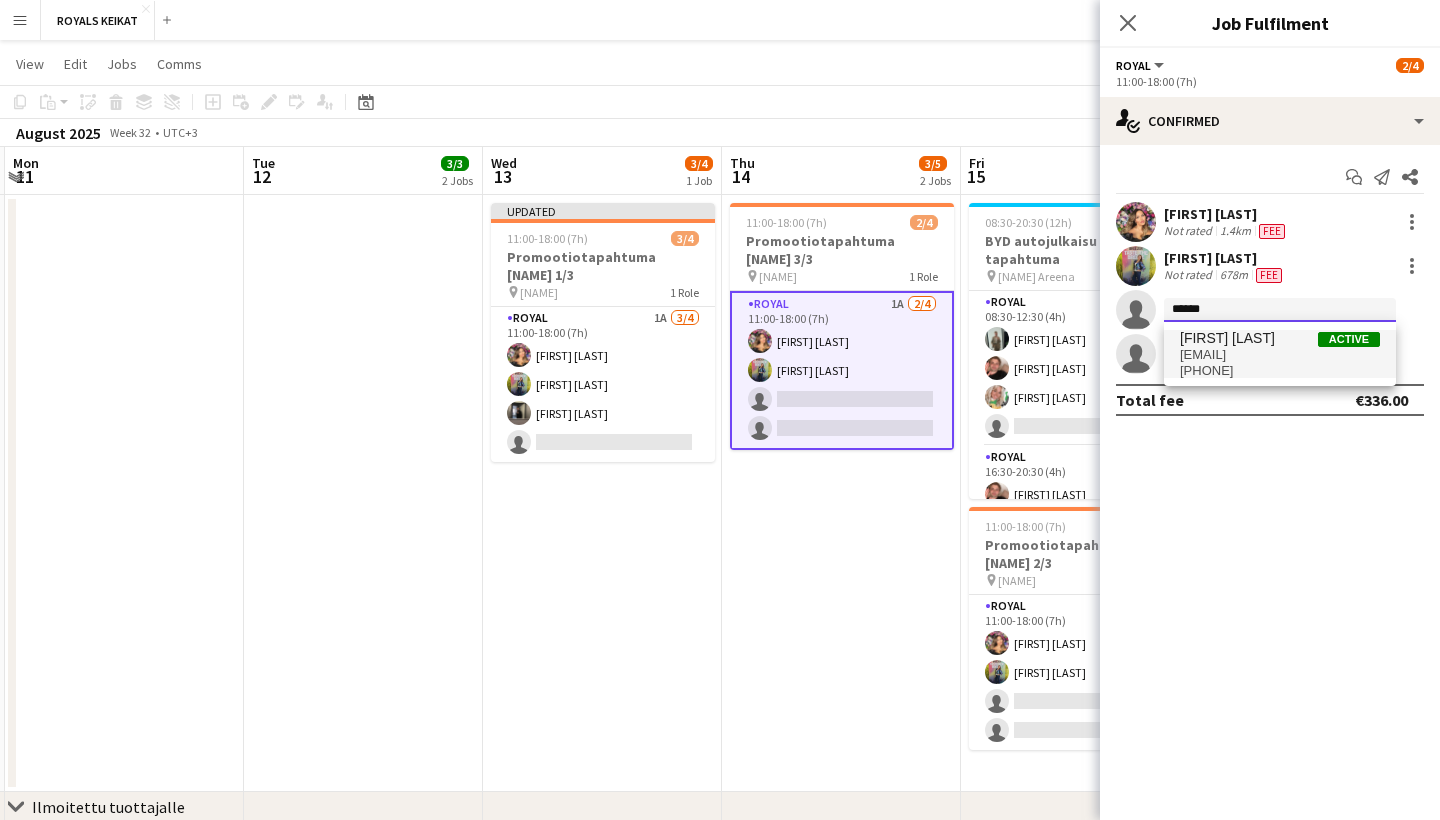 type on "******" 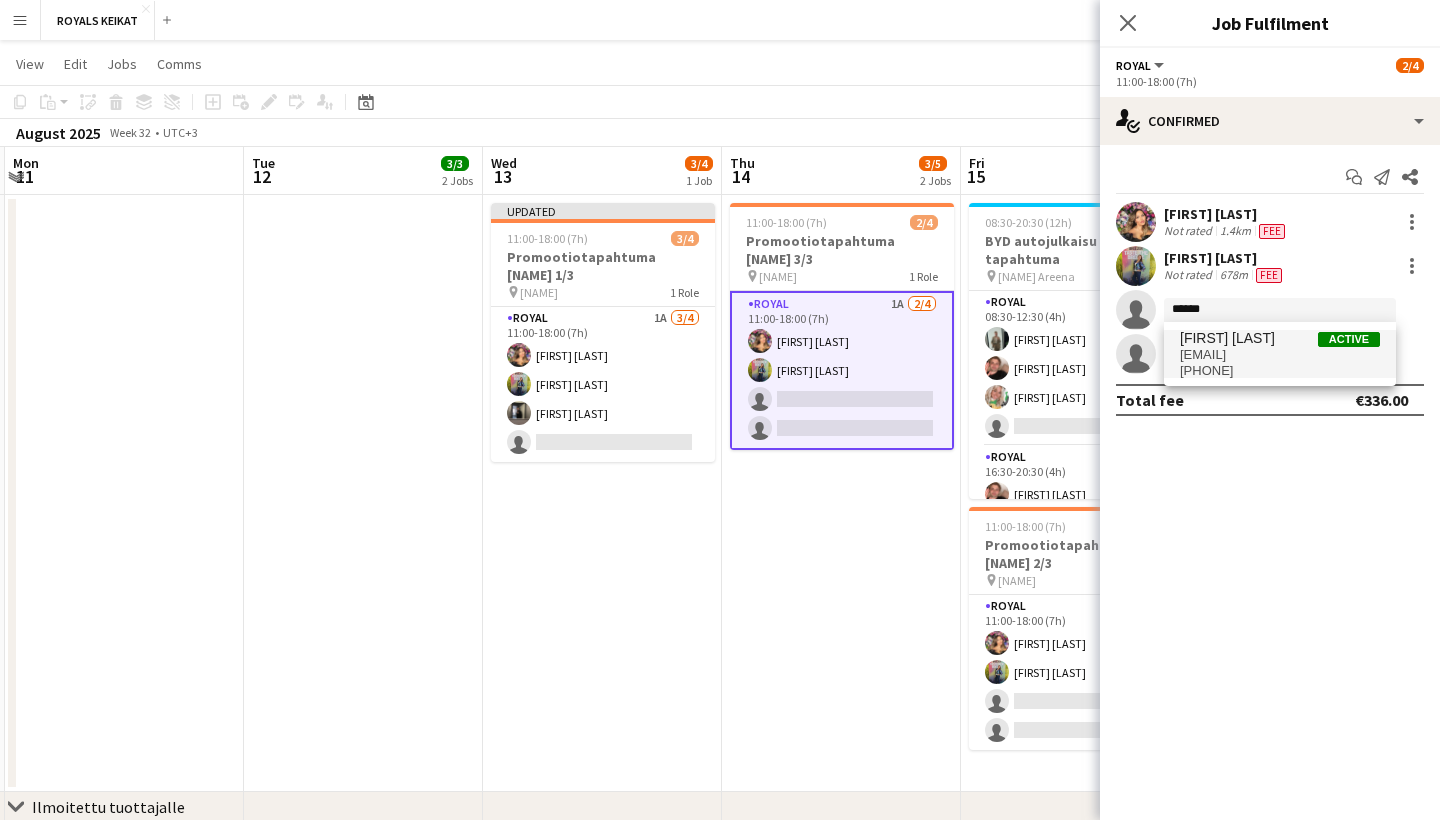 click on "[PHONE]" at bounding box center (1280, 371) 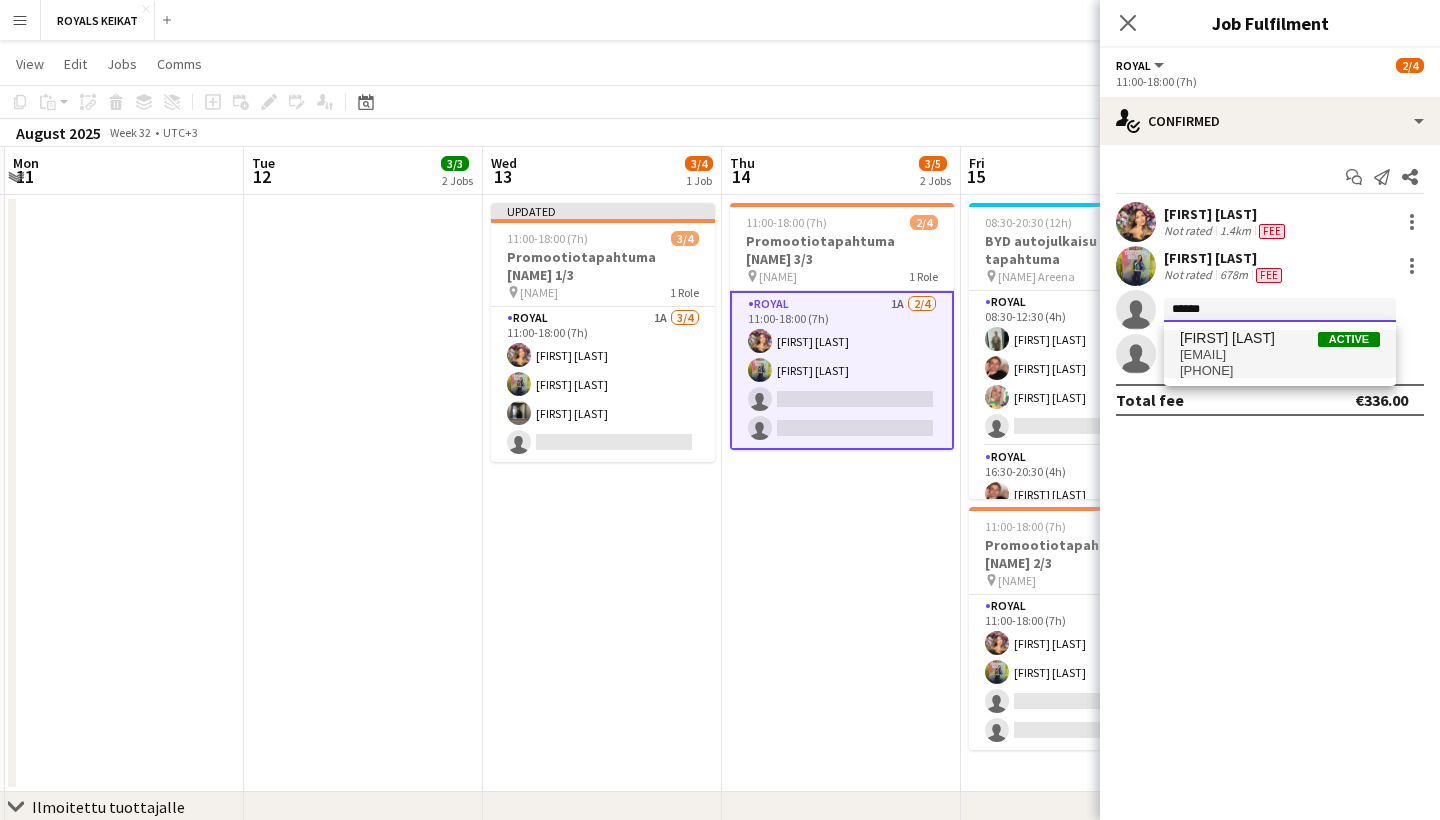 type 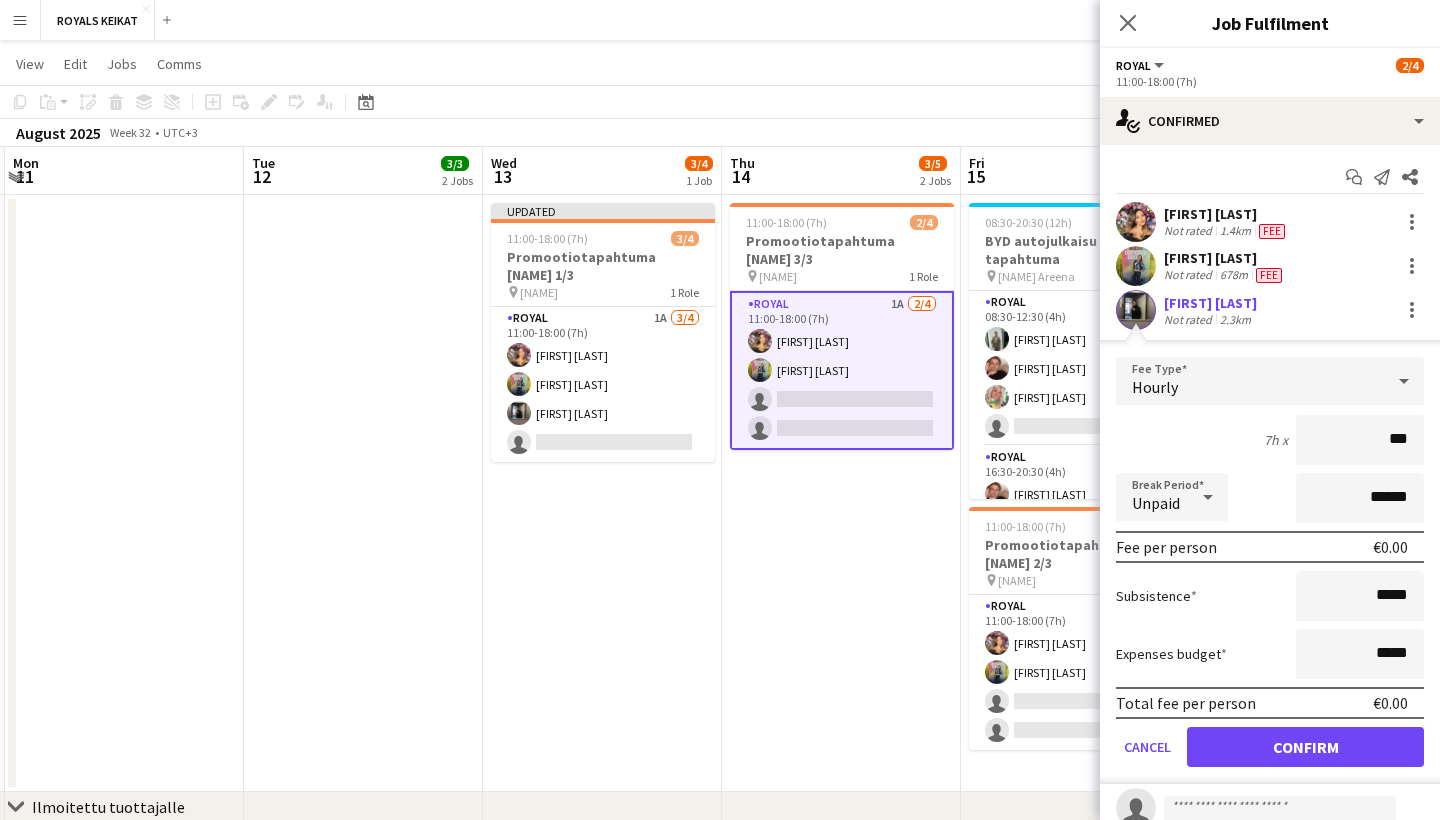 type on "**" 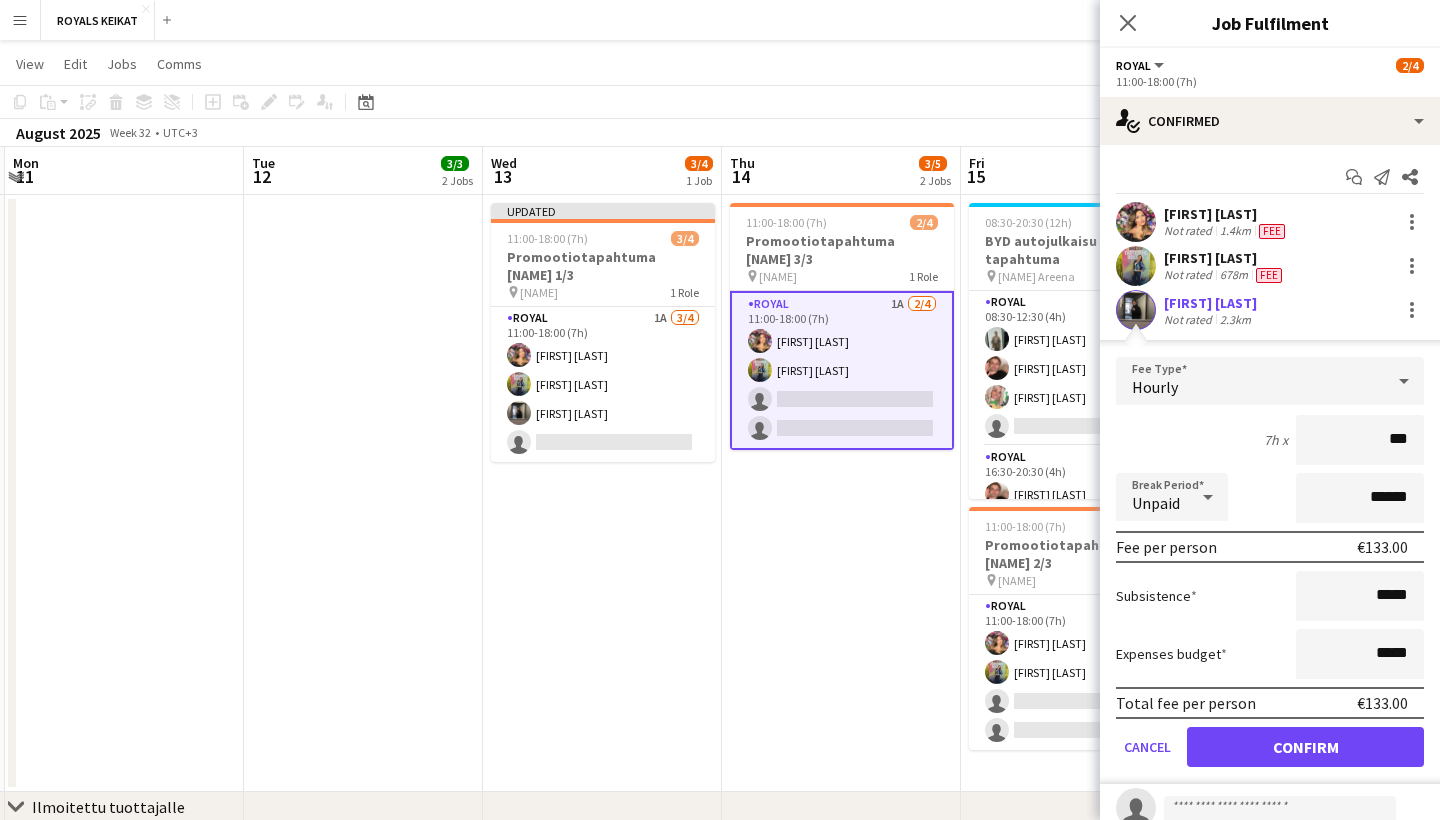type on "***" 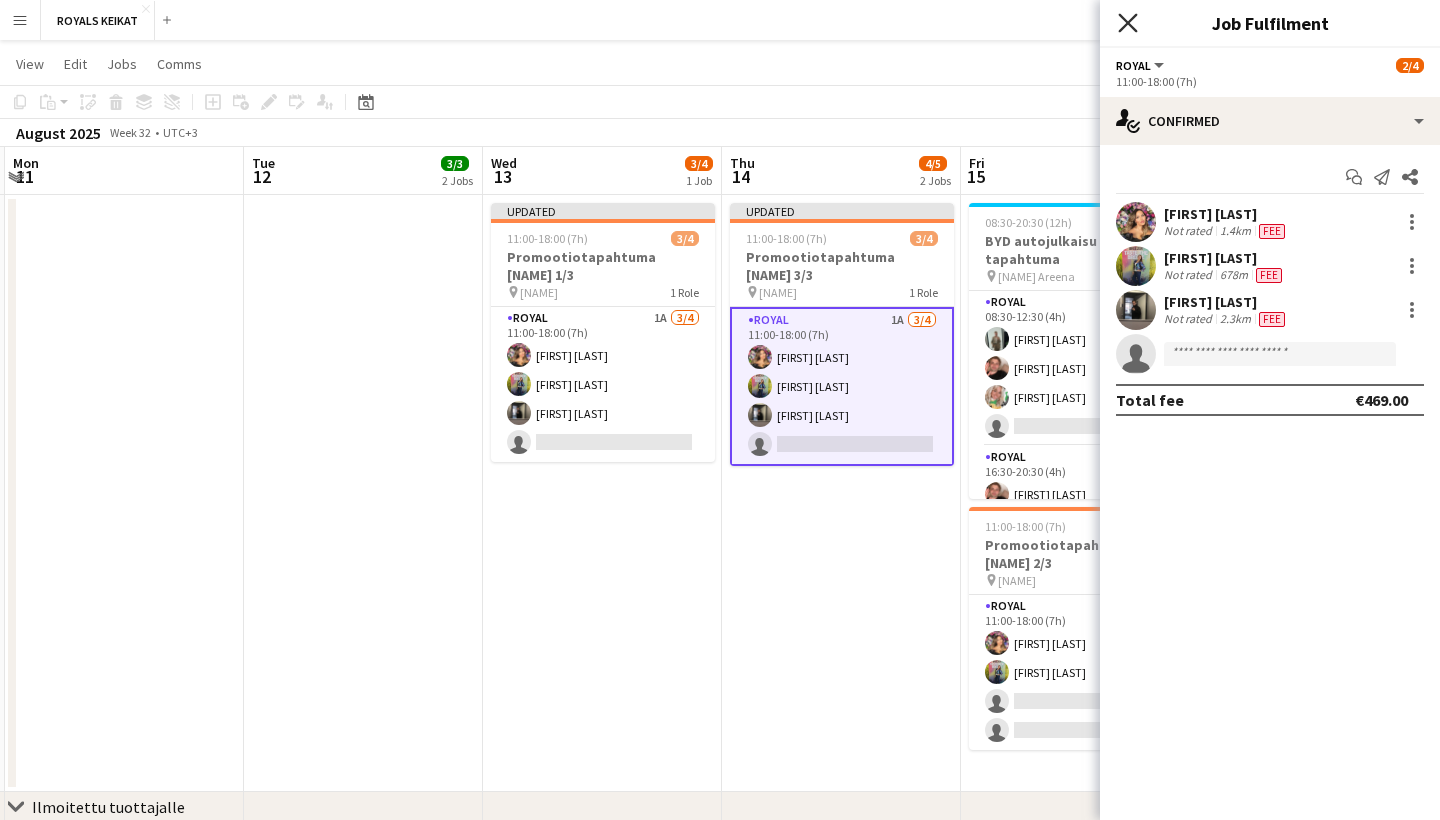 click on "Close pop-in" 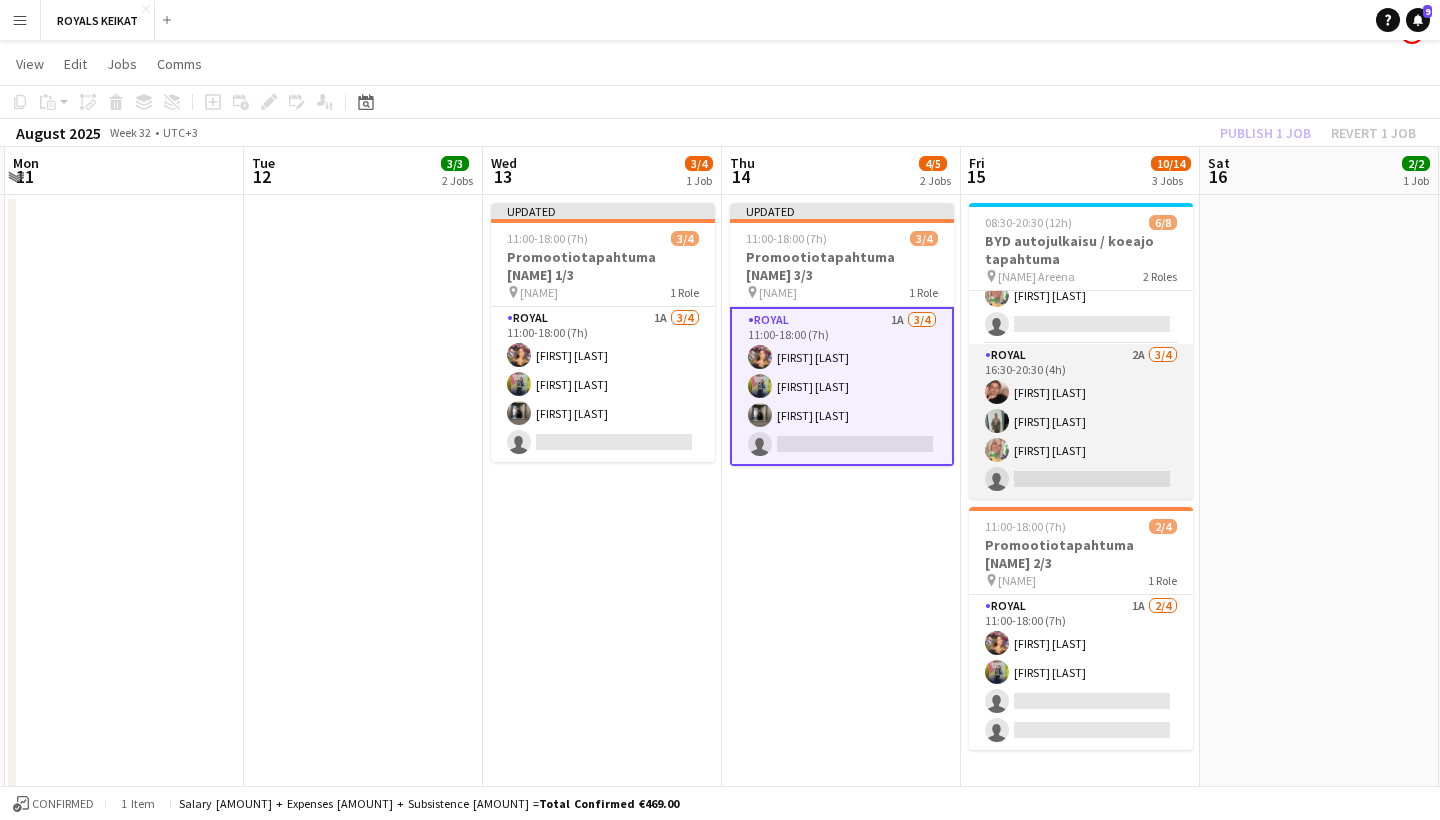 scroll, scrollTop: 103, scrollLeft: 0, axis: vertical 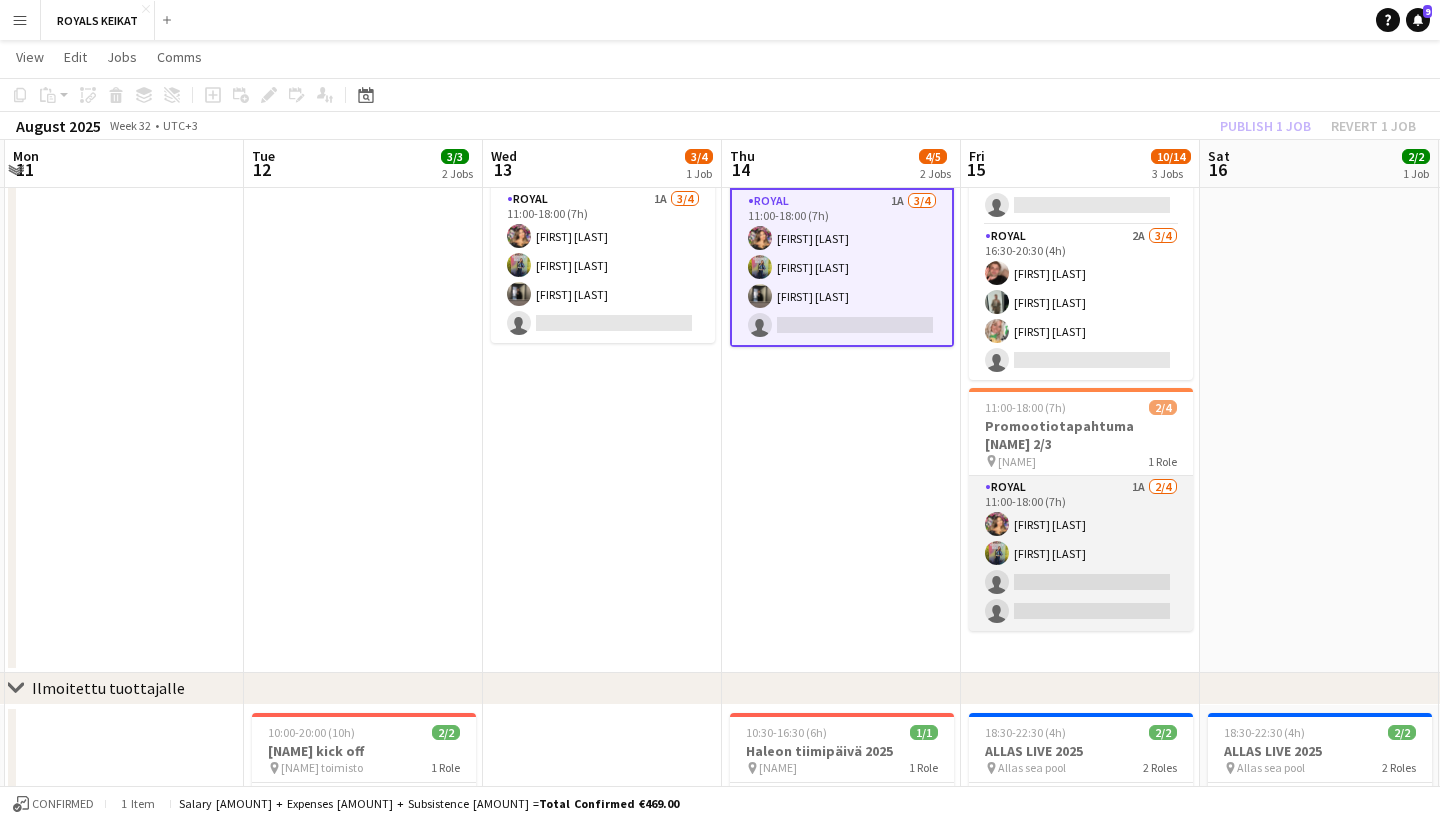 click on "Royal 1A 2/4 11:00-18:00 (7h)
[FIRST] [LAST] [FIRST] [LAST]
single-neutral-actions
single-neutral-actions" at bounding box center (1081, 553) 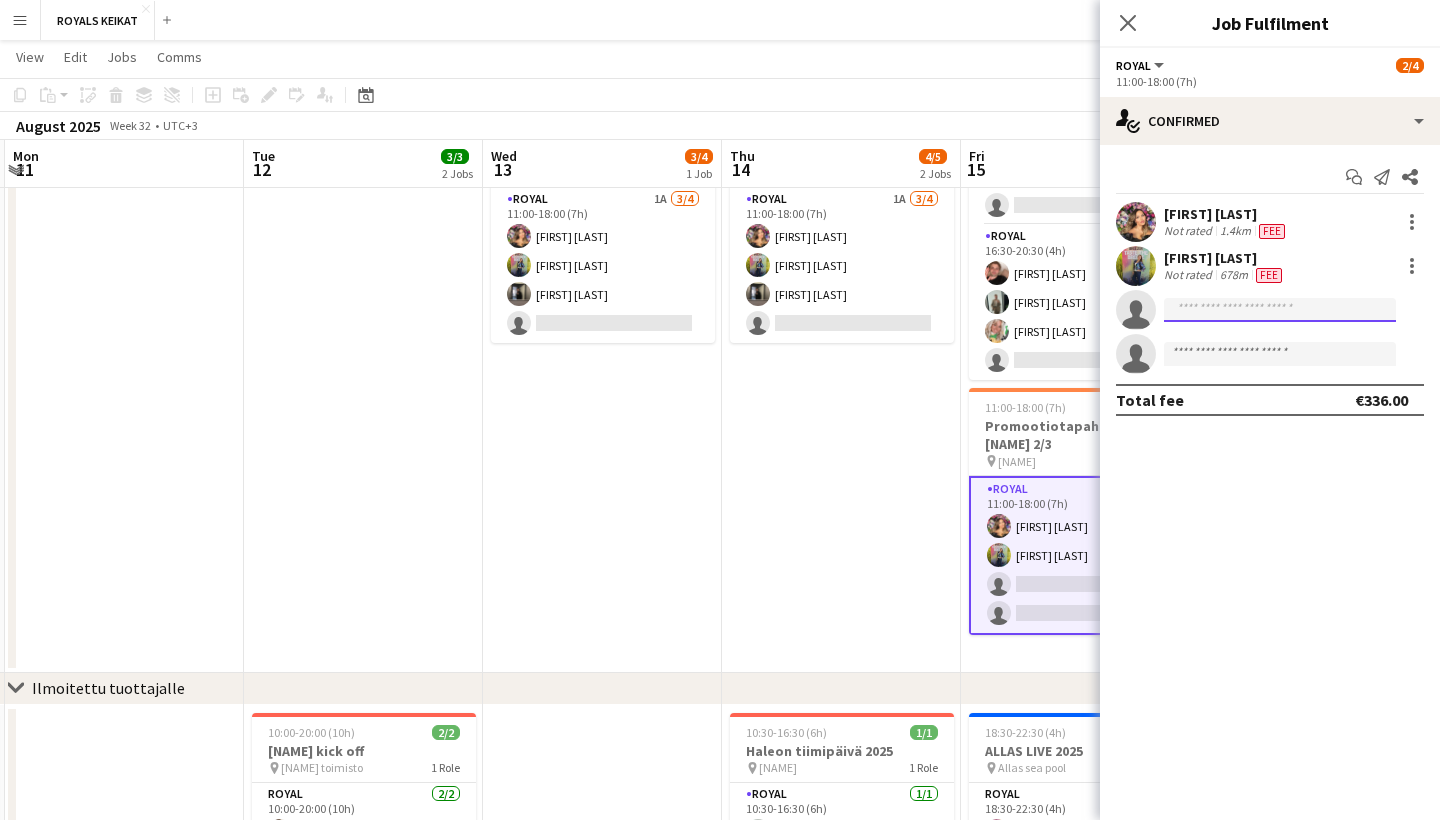 click 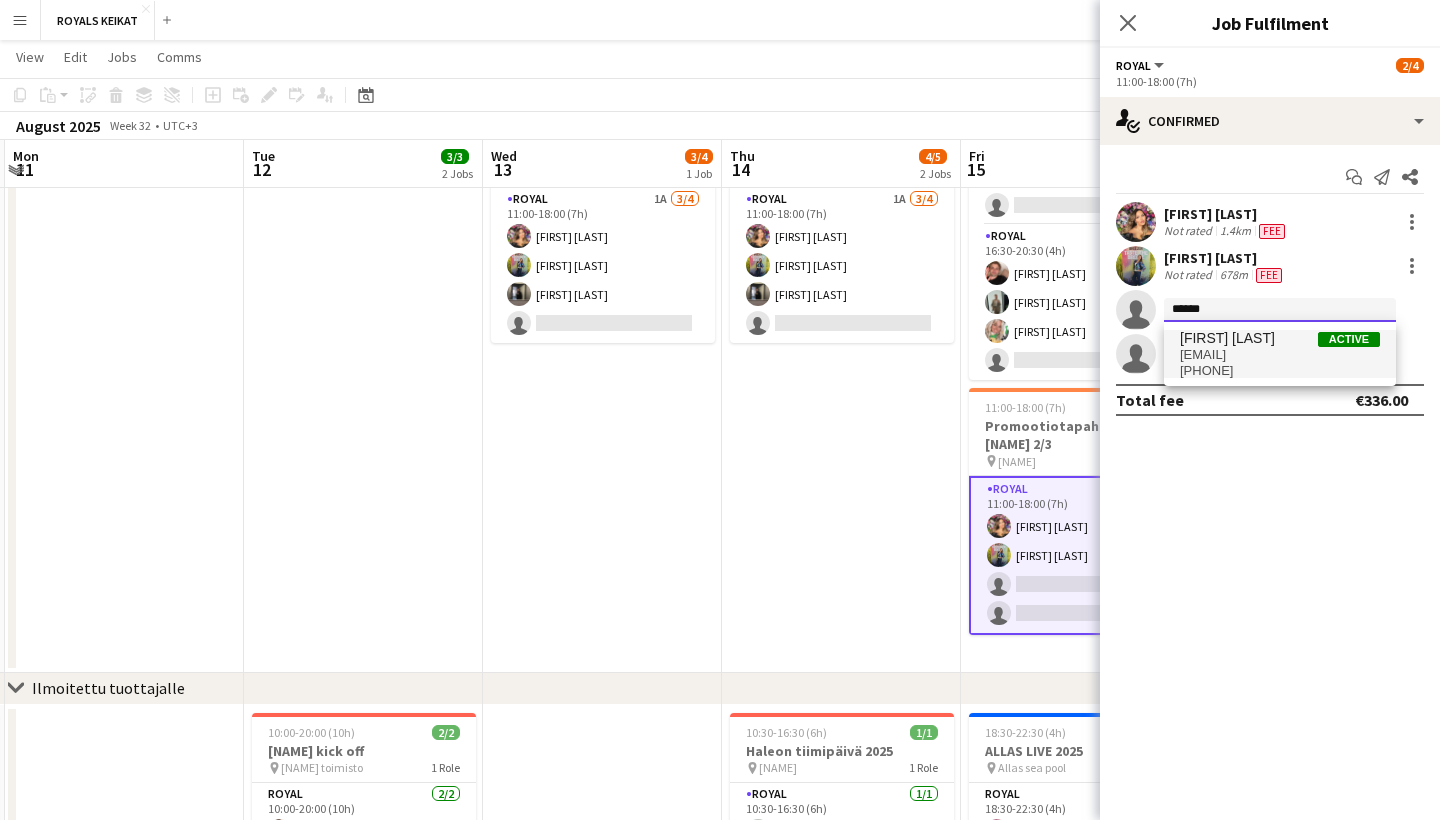 type on "******" 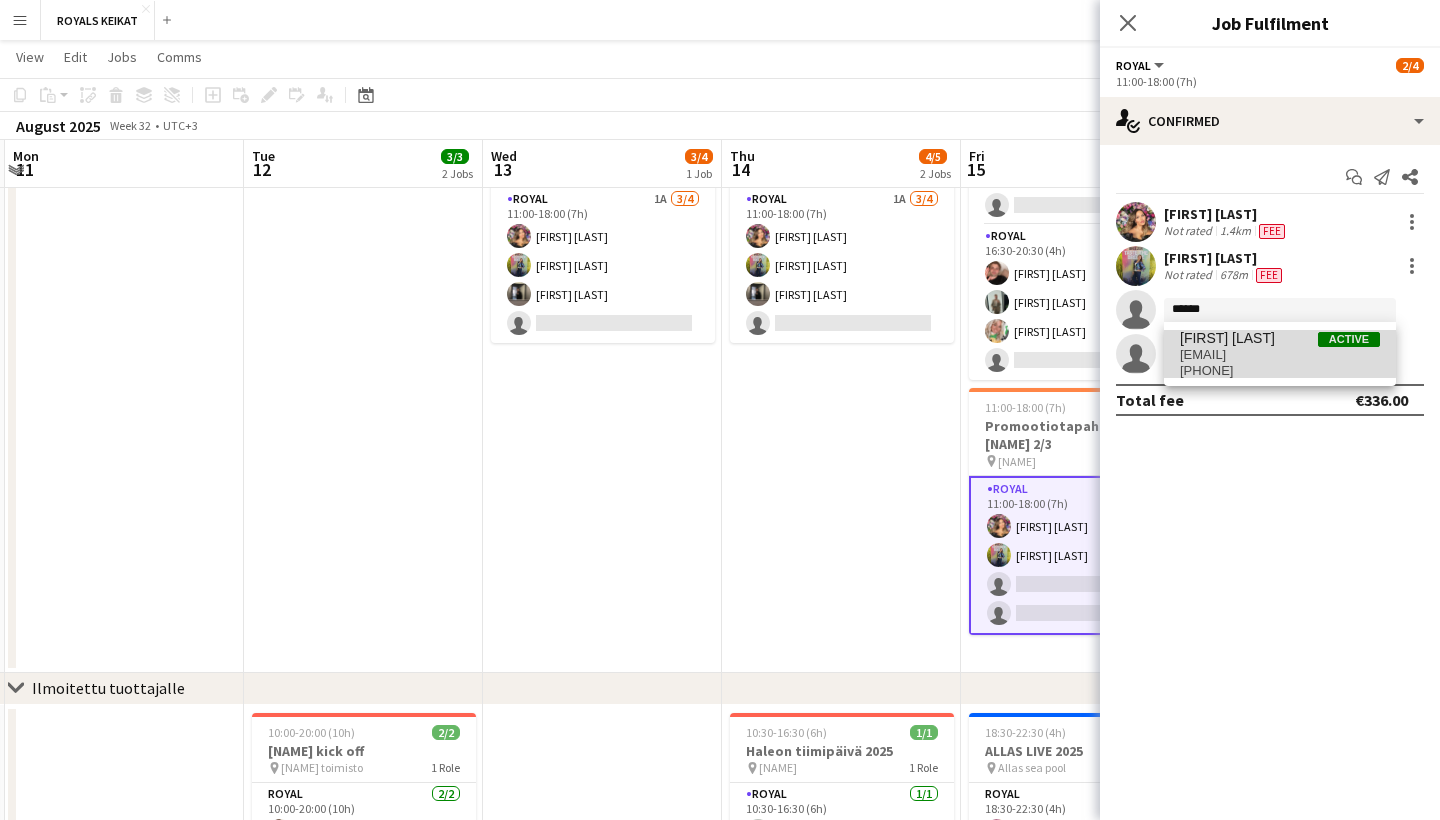click on "[FIRST] [LAST]" at bounding box center (1227, 338) 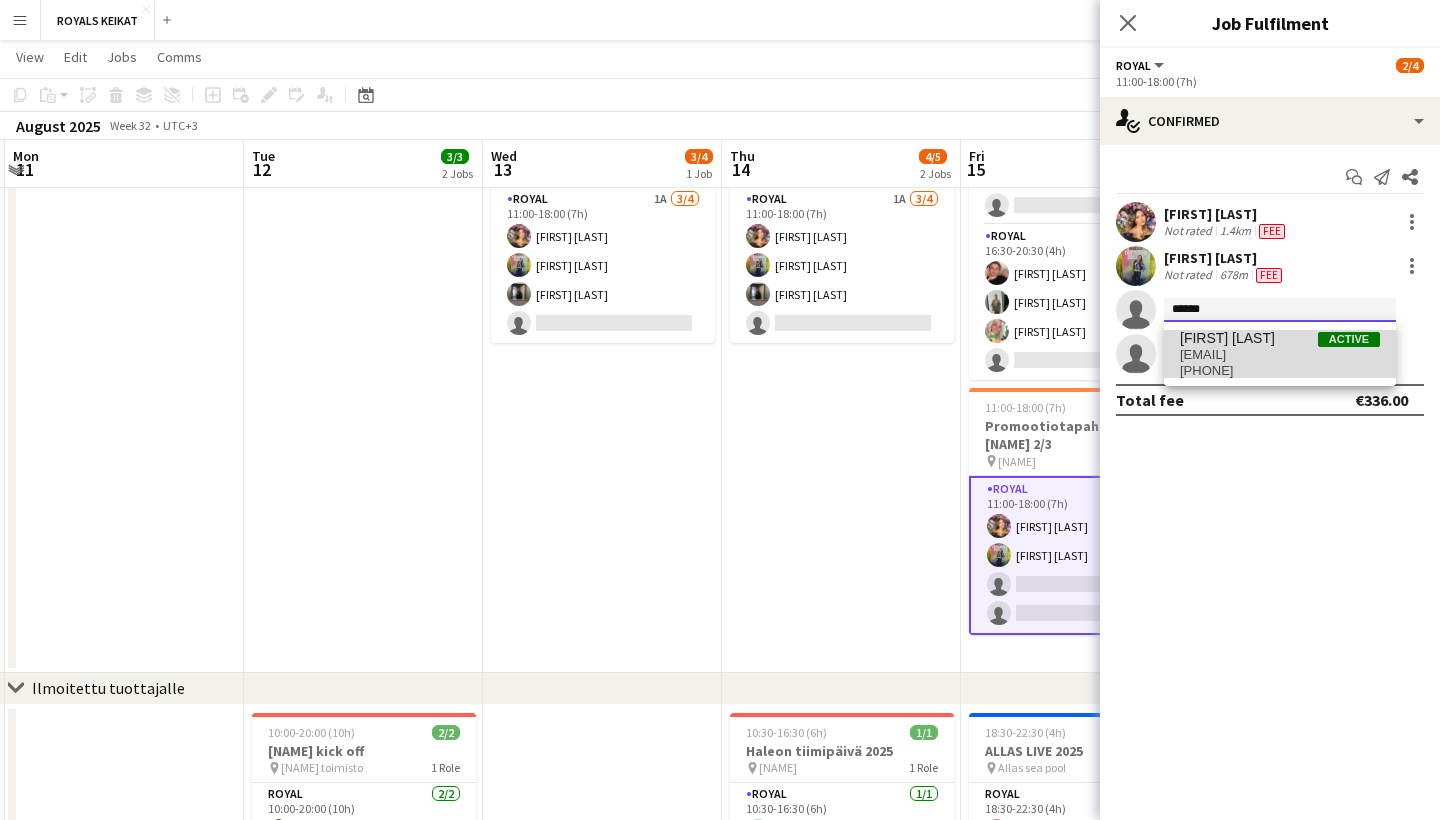 type 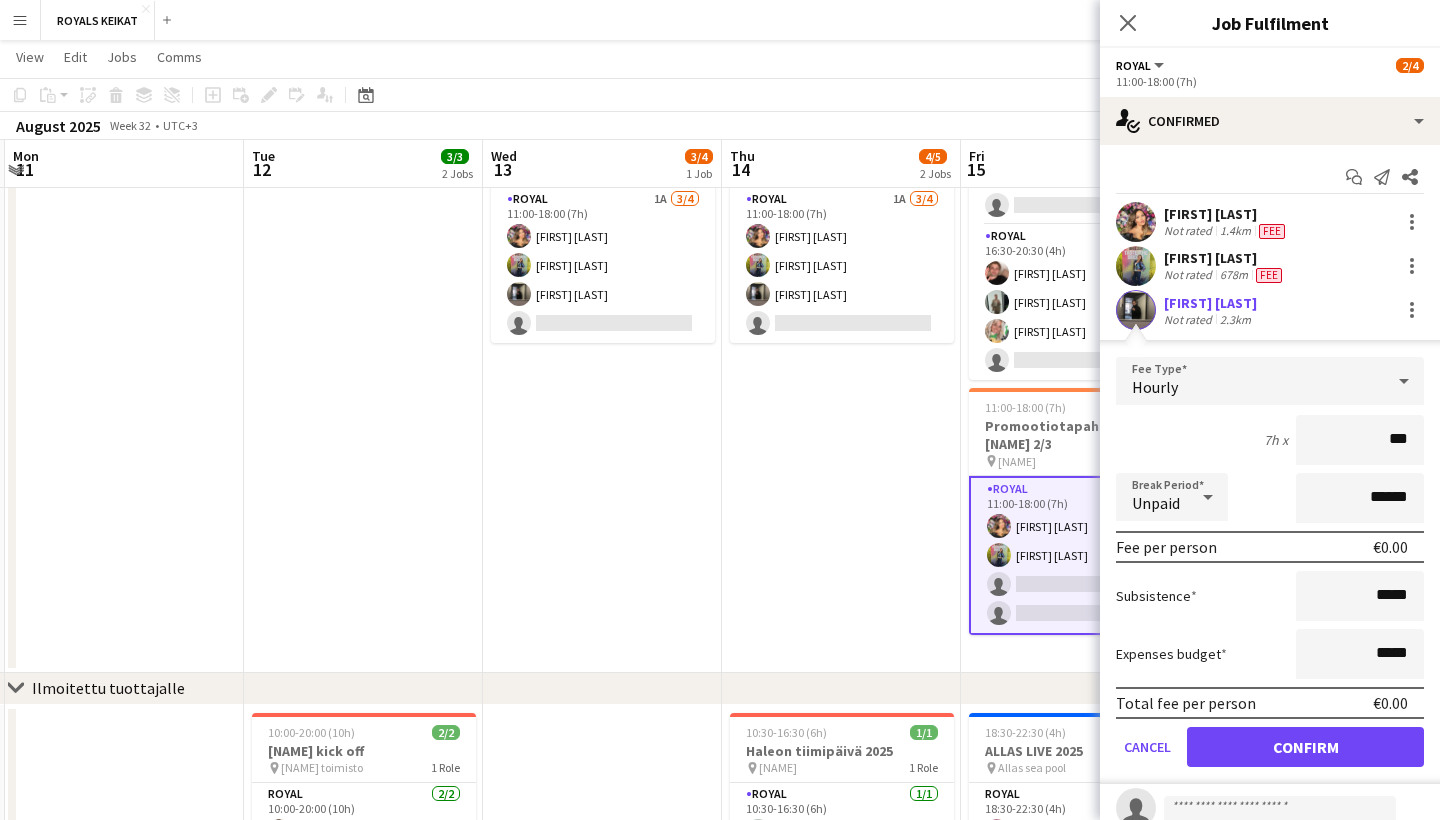 type on "**" 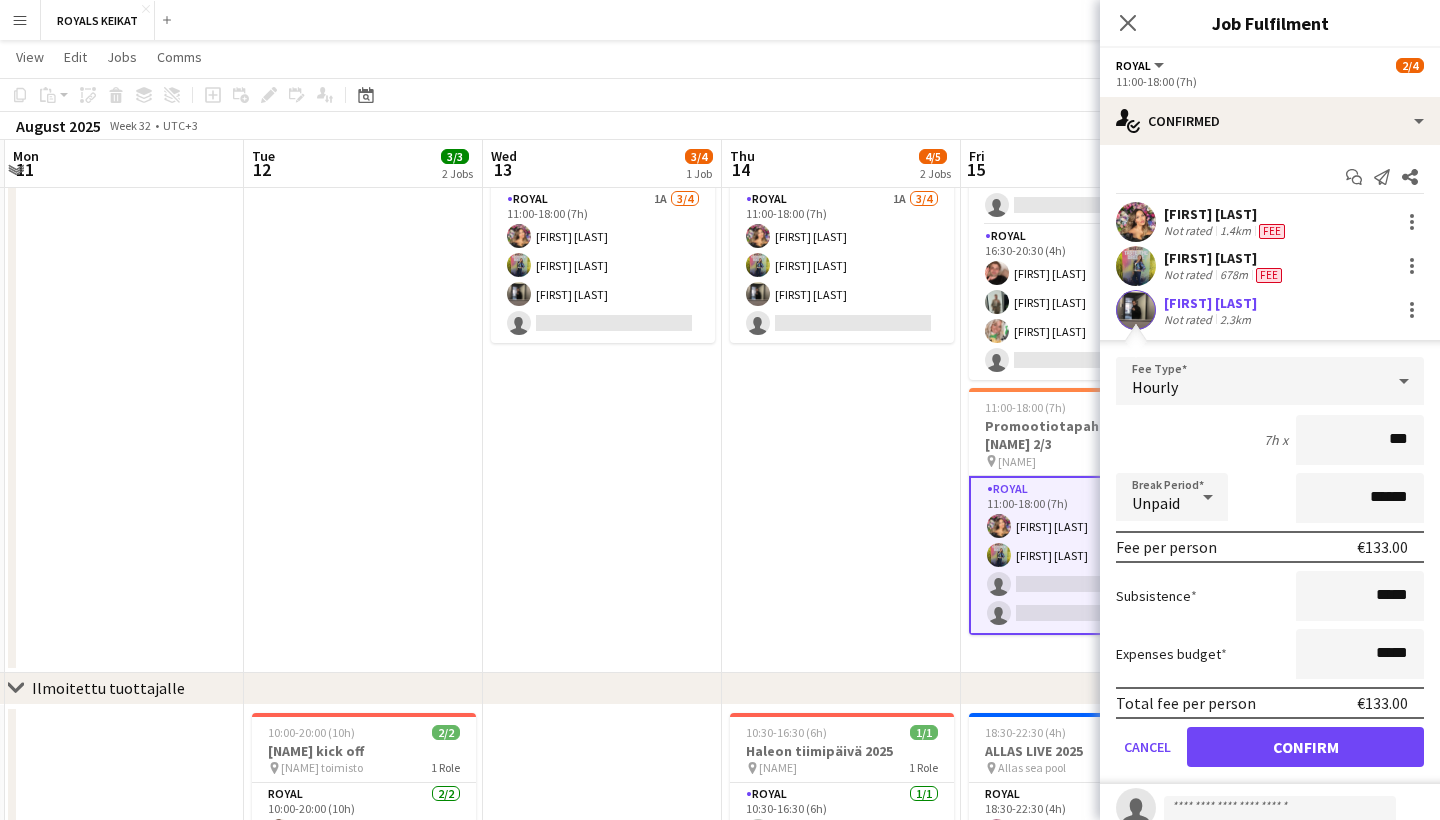 type on "***" 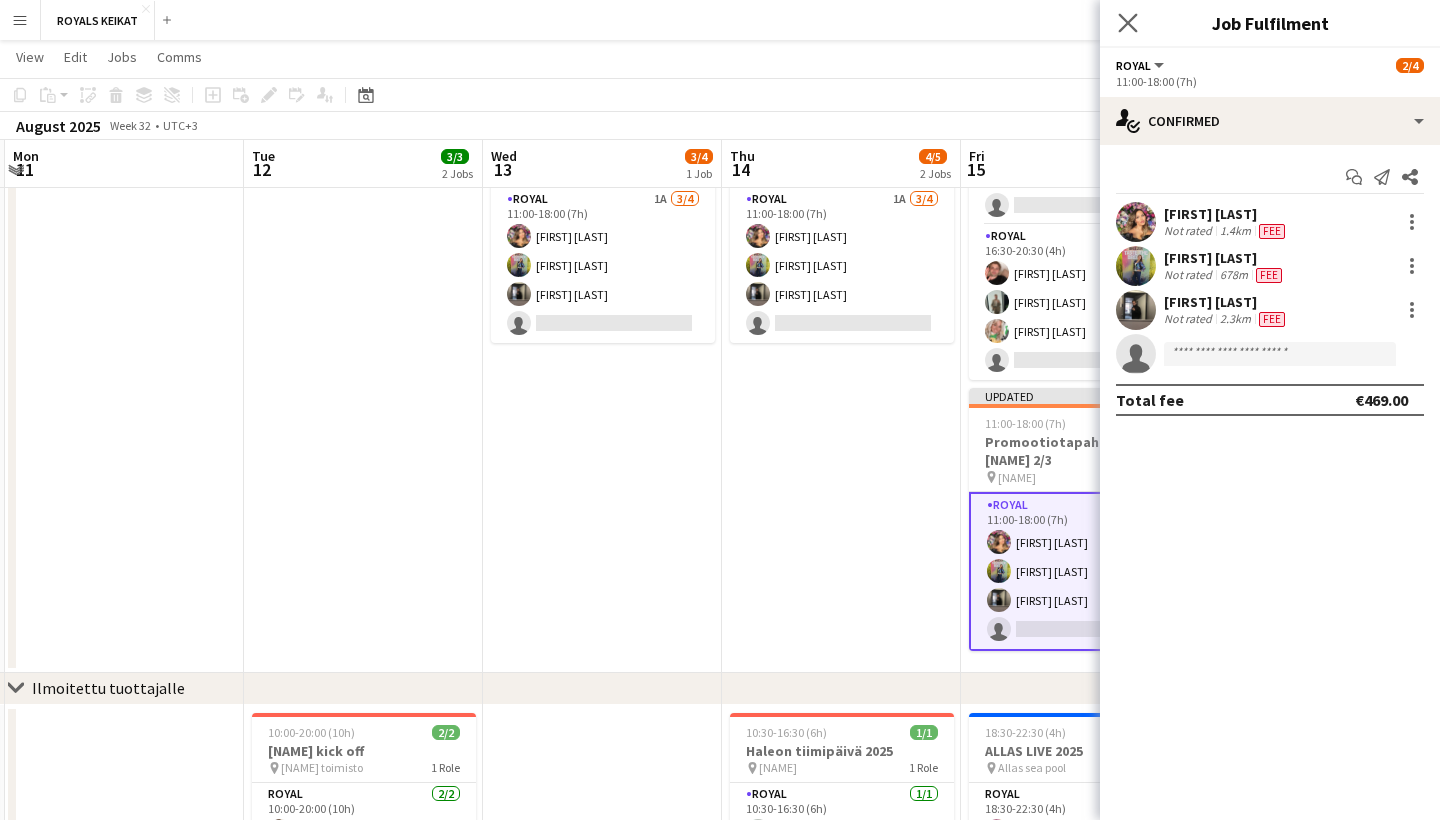 click on "Close pop-in" 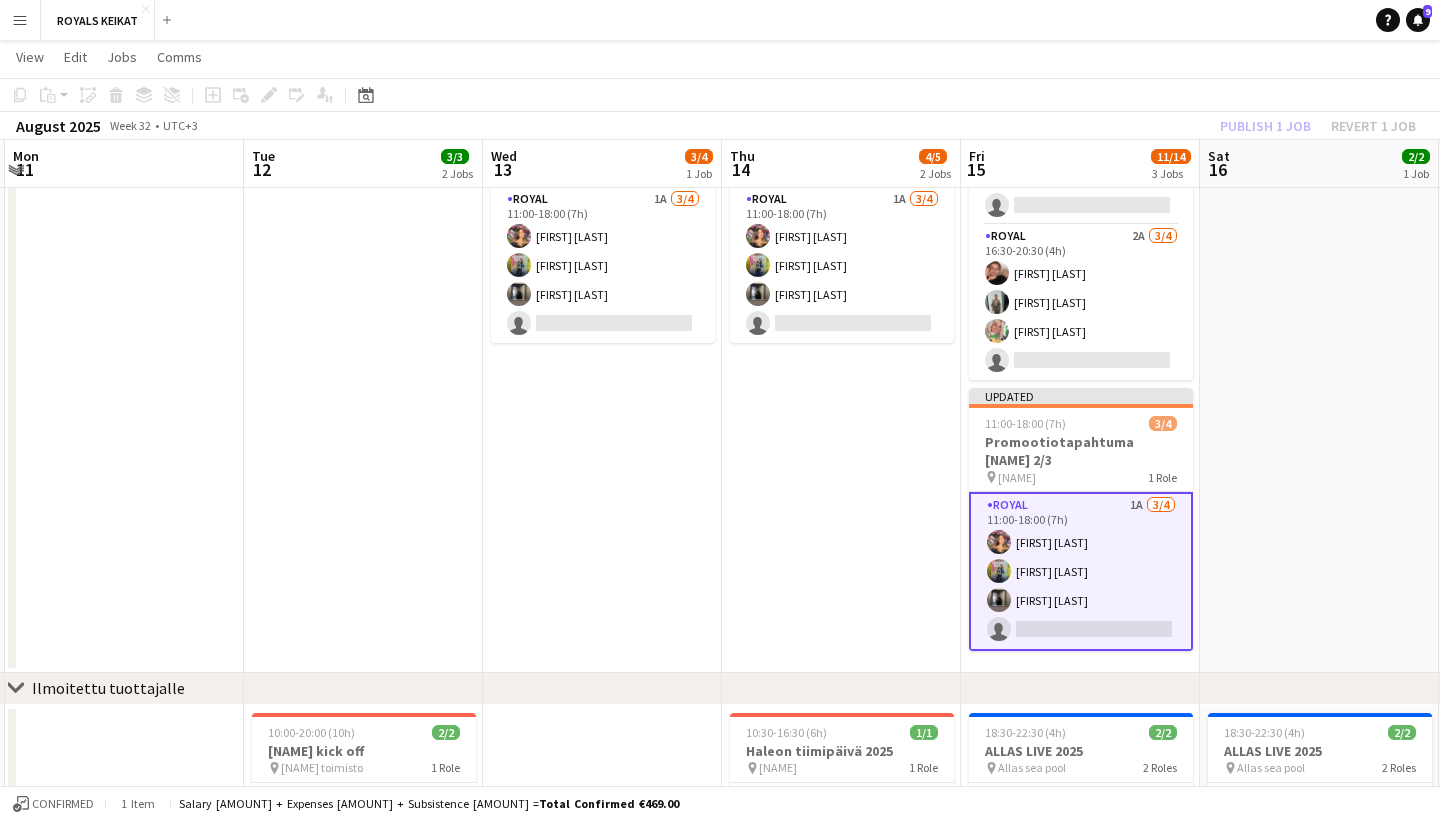 click on "Publish 1 job   Revert 1 job" 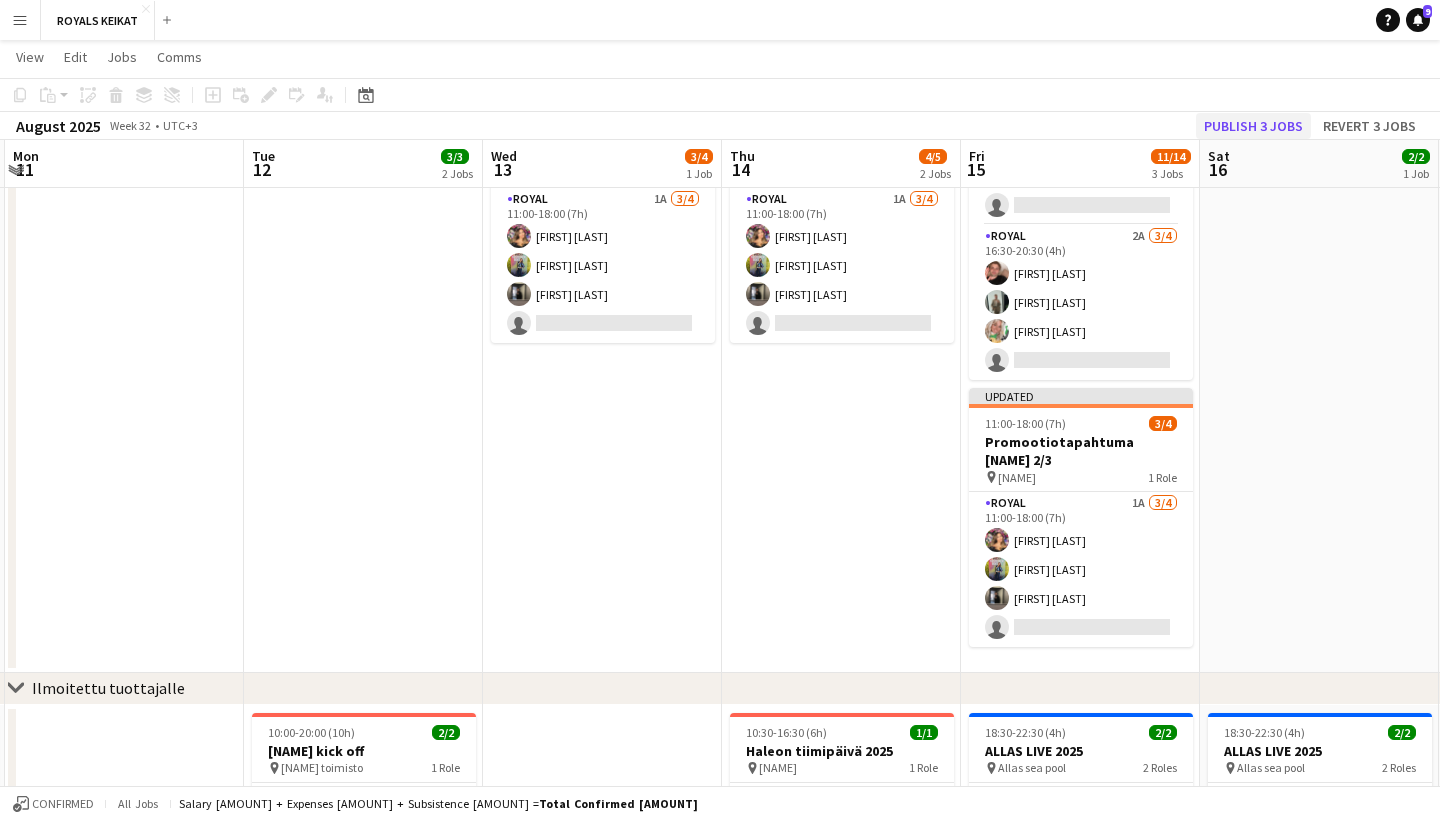 click on "Publish 3 jobs" 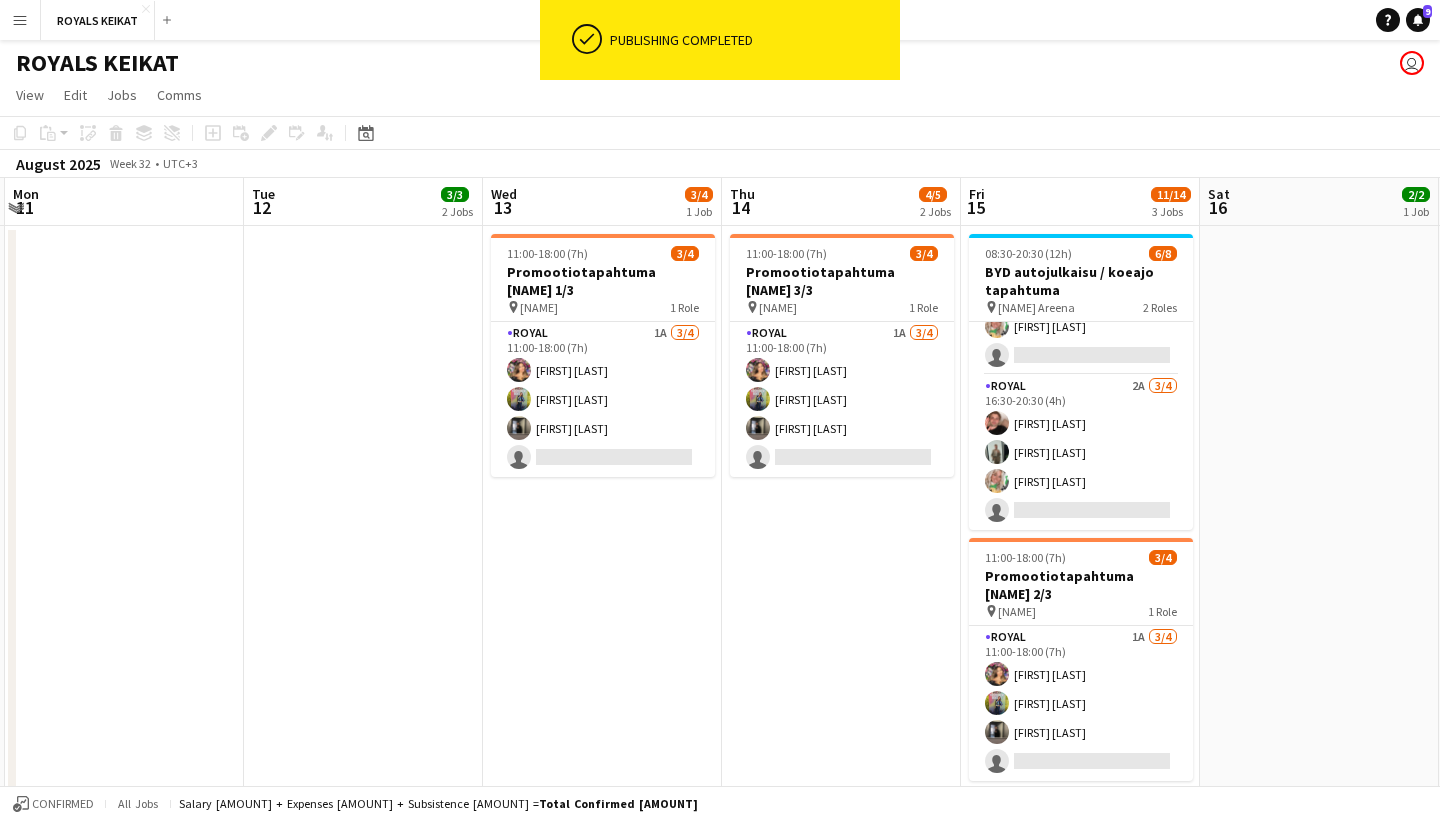 scroll, scrollTop: 0, scrollLeft: 0, axis: both 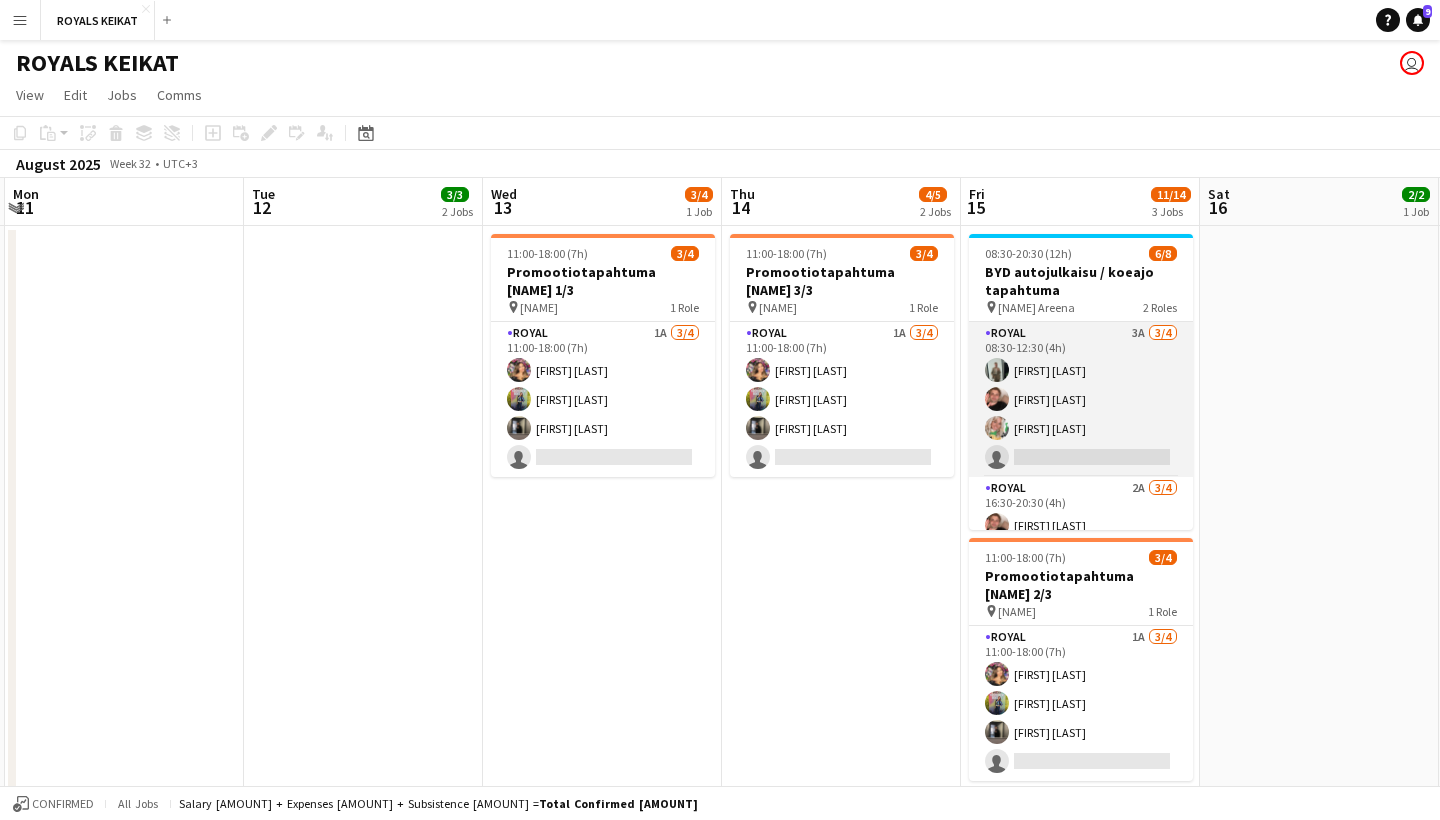 click on "Royal 3A 3/4 08:30-12:30 (4h)
[FIRST] [LAST] [FIRST] [LAST] [FIRST] [LAST]
single-neutral-actions" at bounding box center (1081, 399) 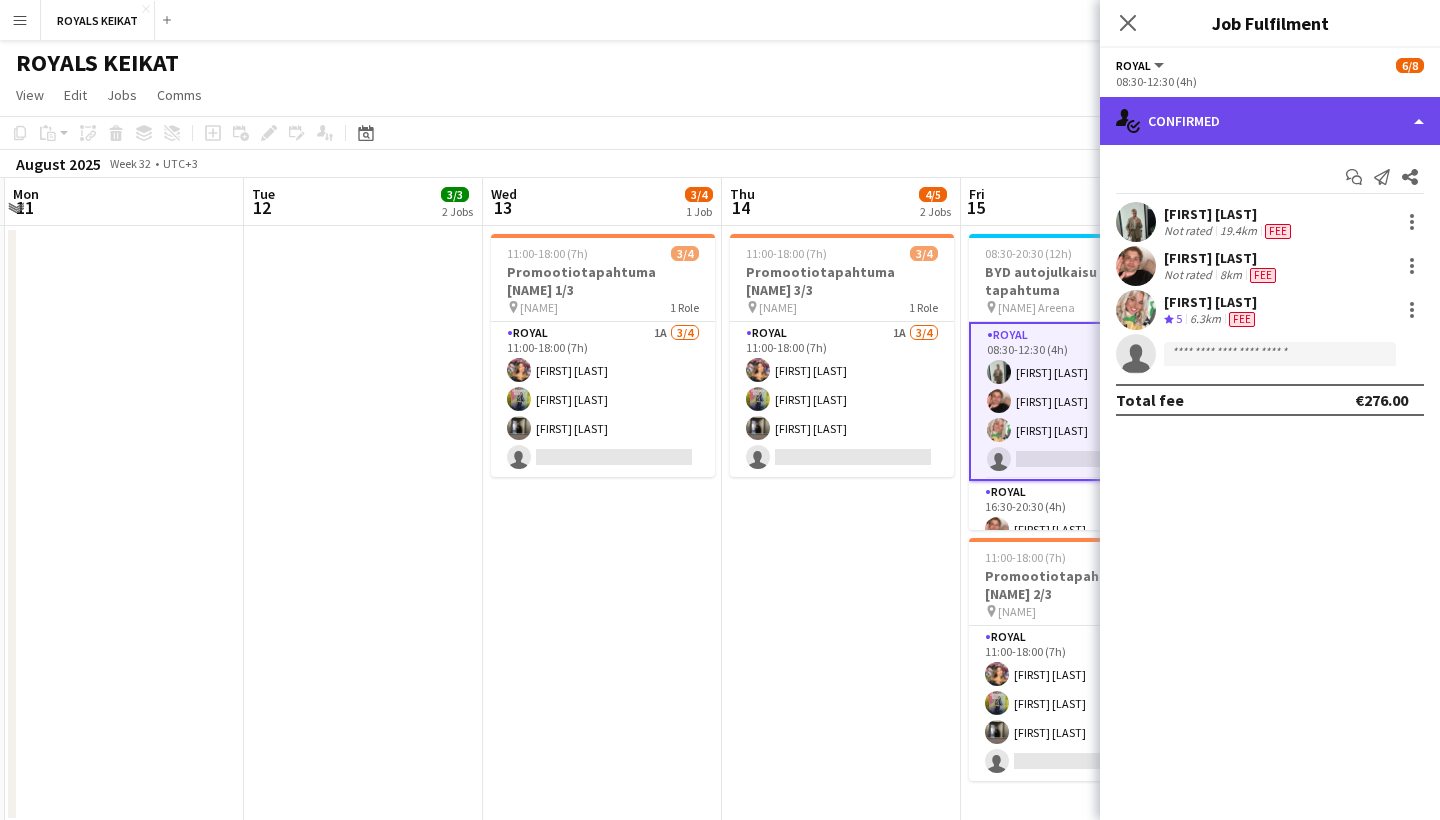 click on "single-neutral-actions-check-2
Confirmed" 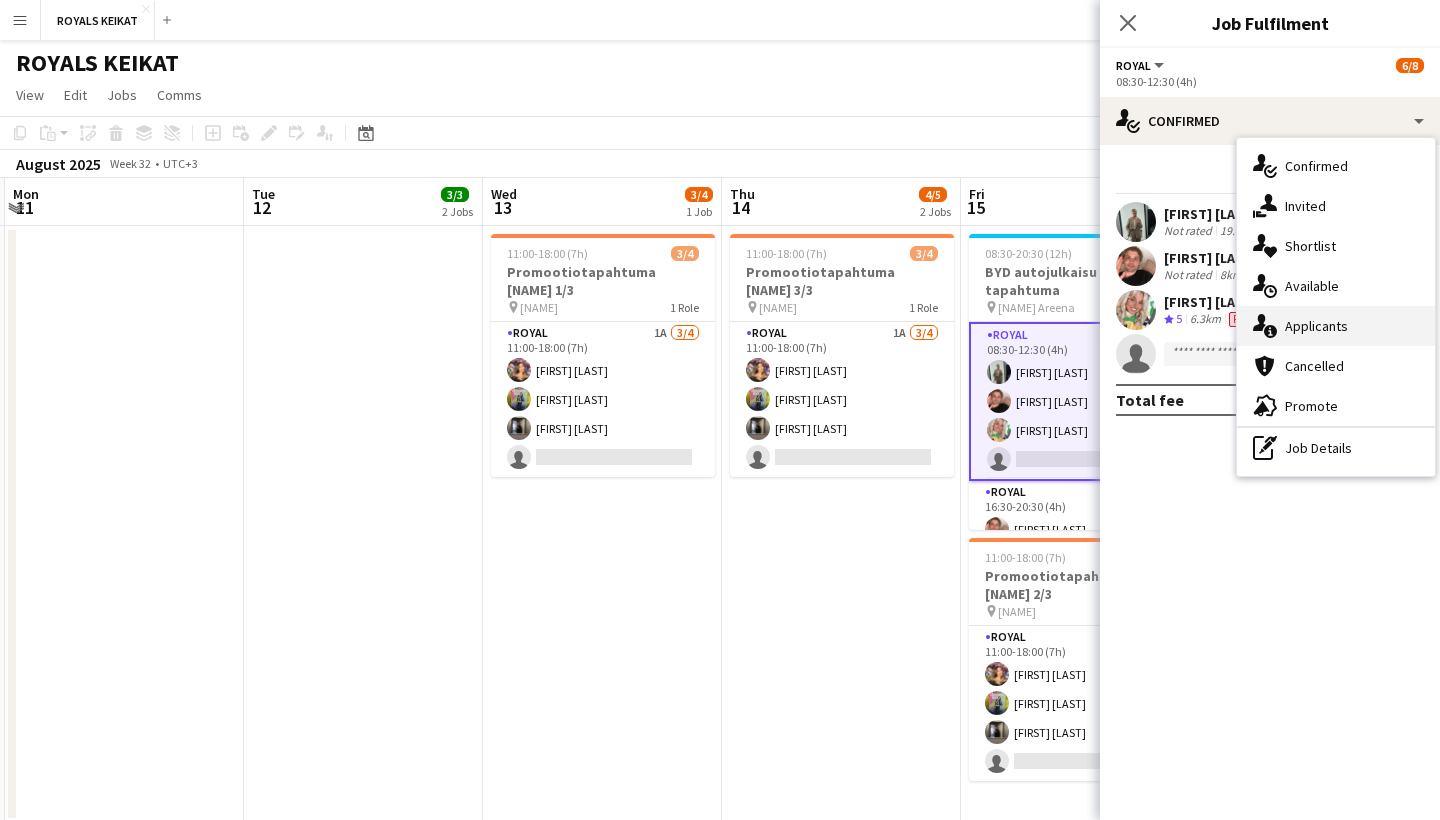 click on "single-neutral-actions-information
Applicants" at bounding box center [1336, 326] 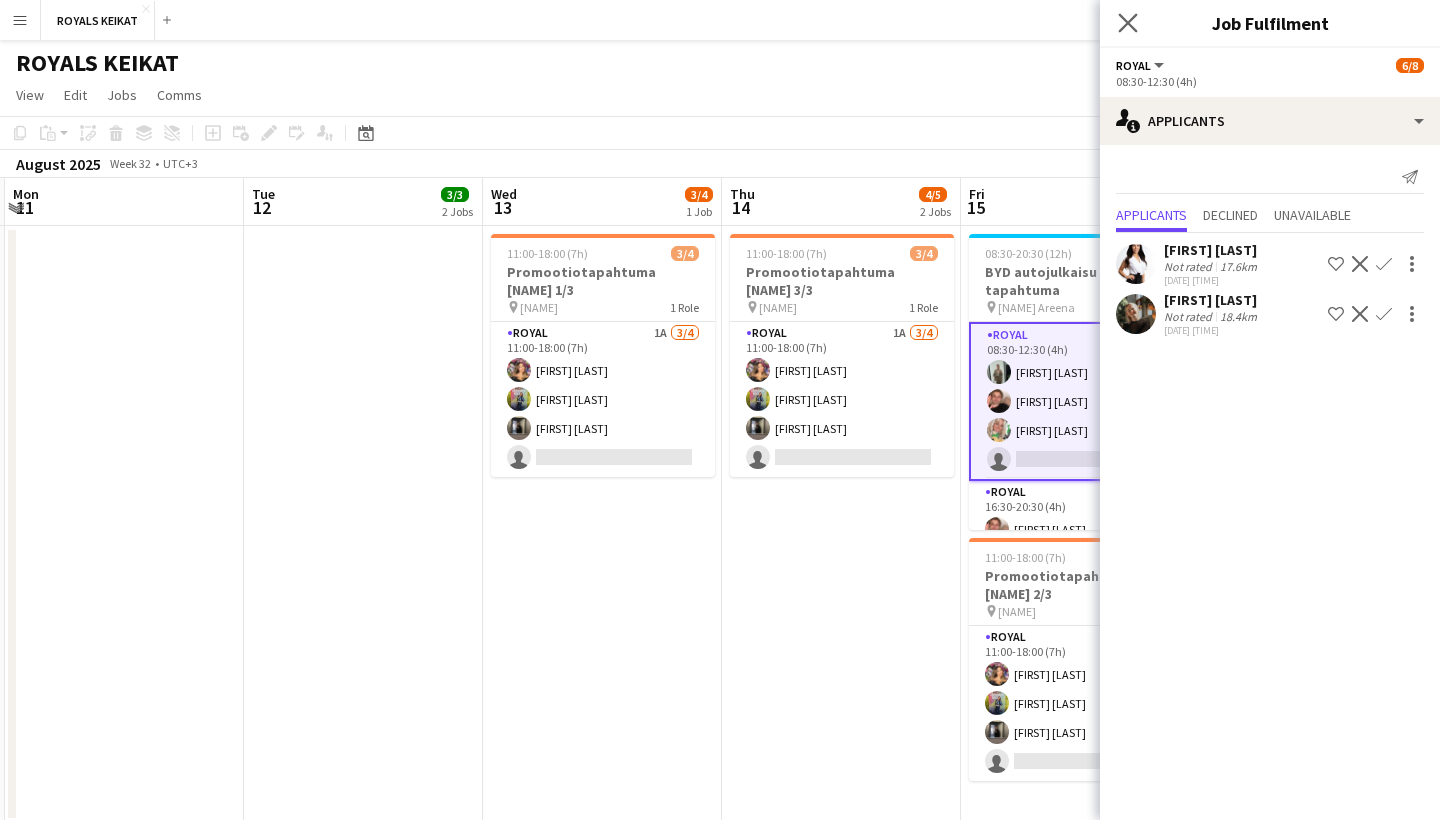click on "Close pop-in" 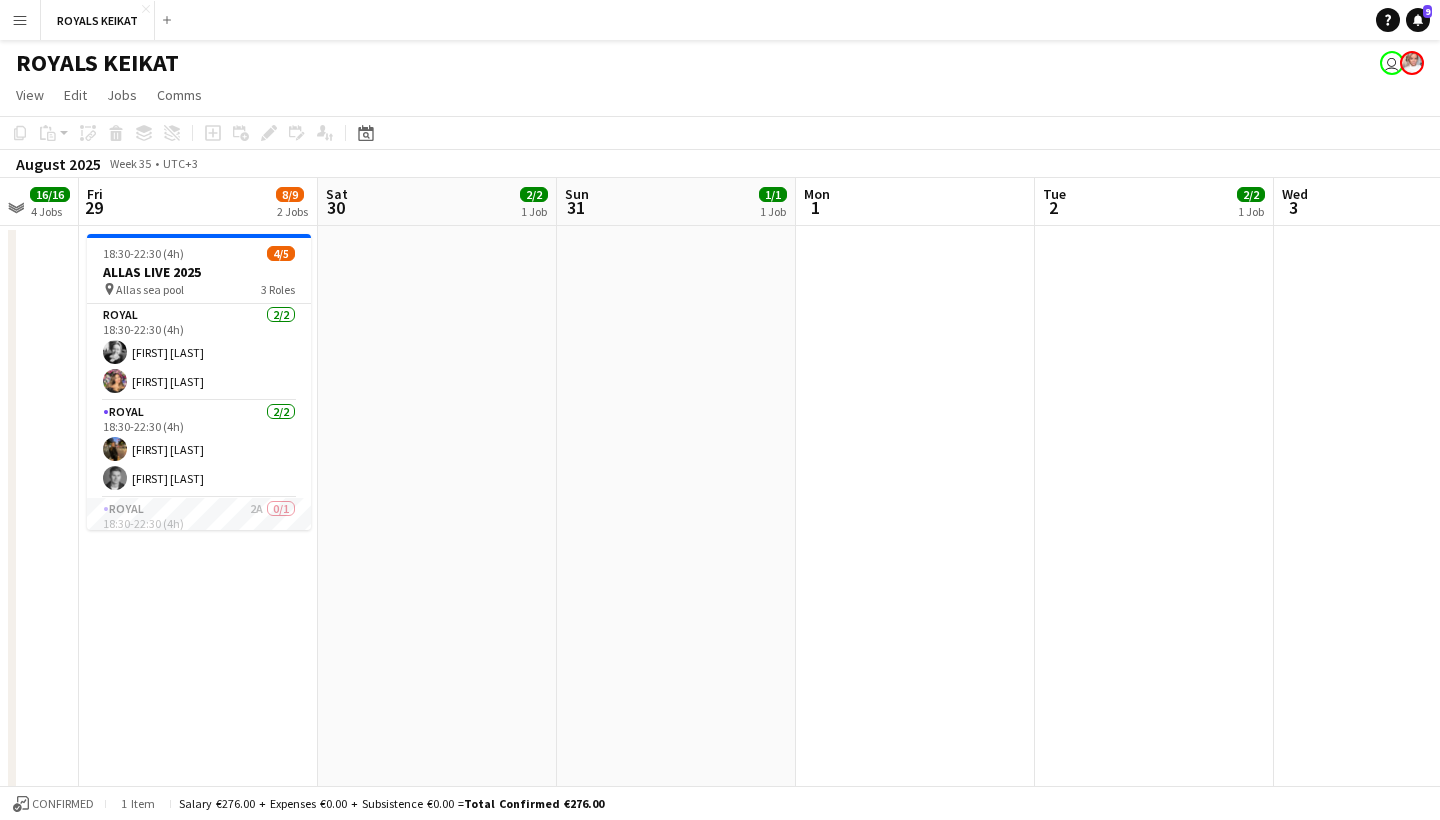 scroll, scrollTop: 0, scrollLeft: 668, axis: horizontal 